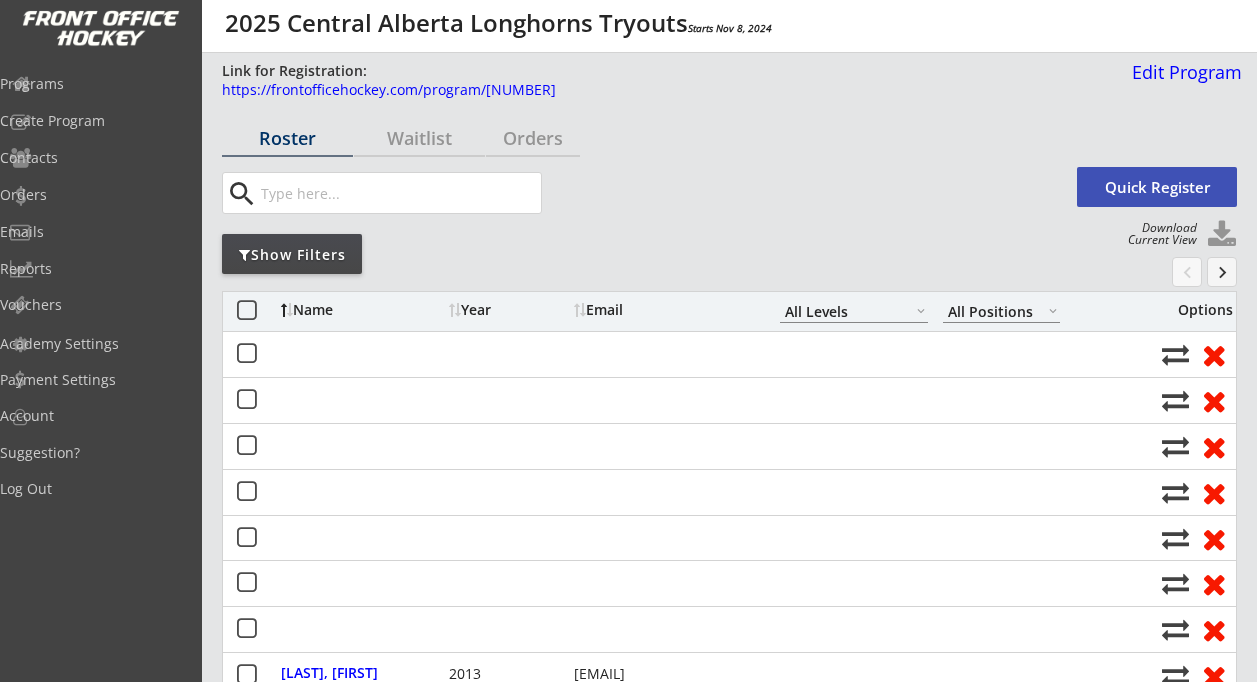 scroll, scrollTop: 0, scrollLeft: 0, axis: both 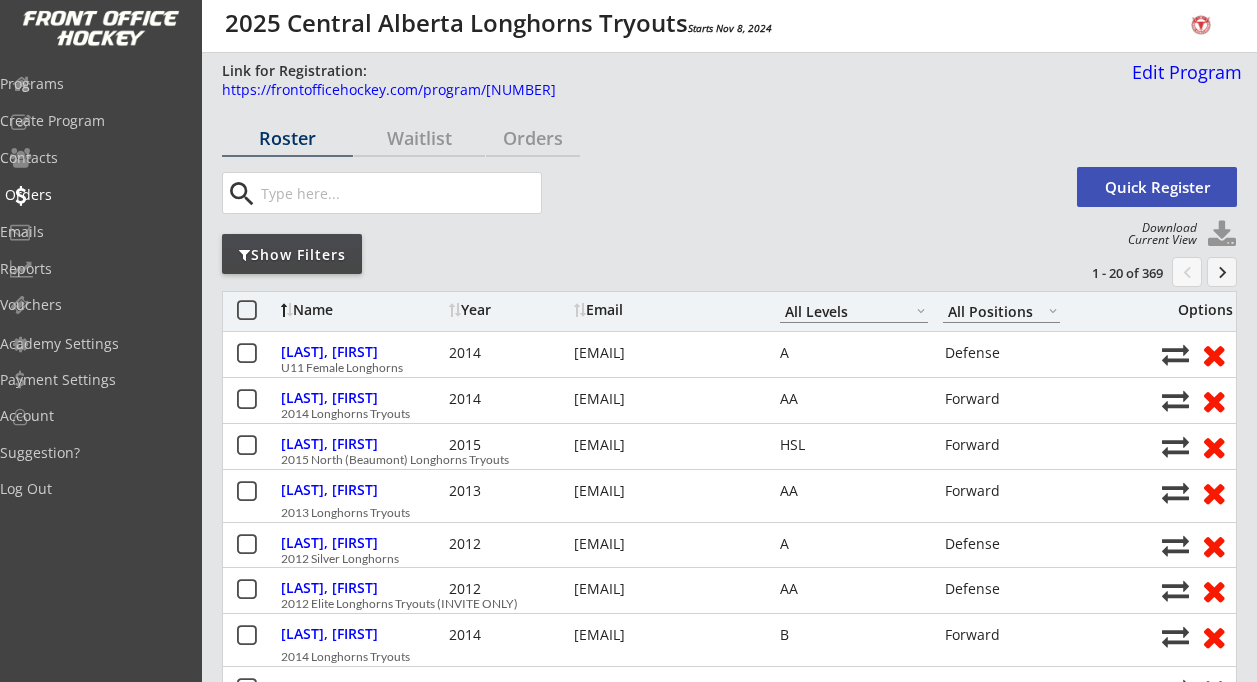 click on "Orders" at bounding box center (95, 84) 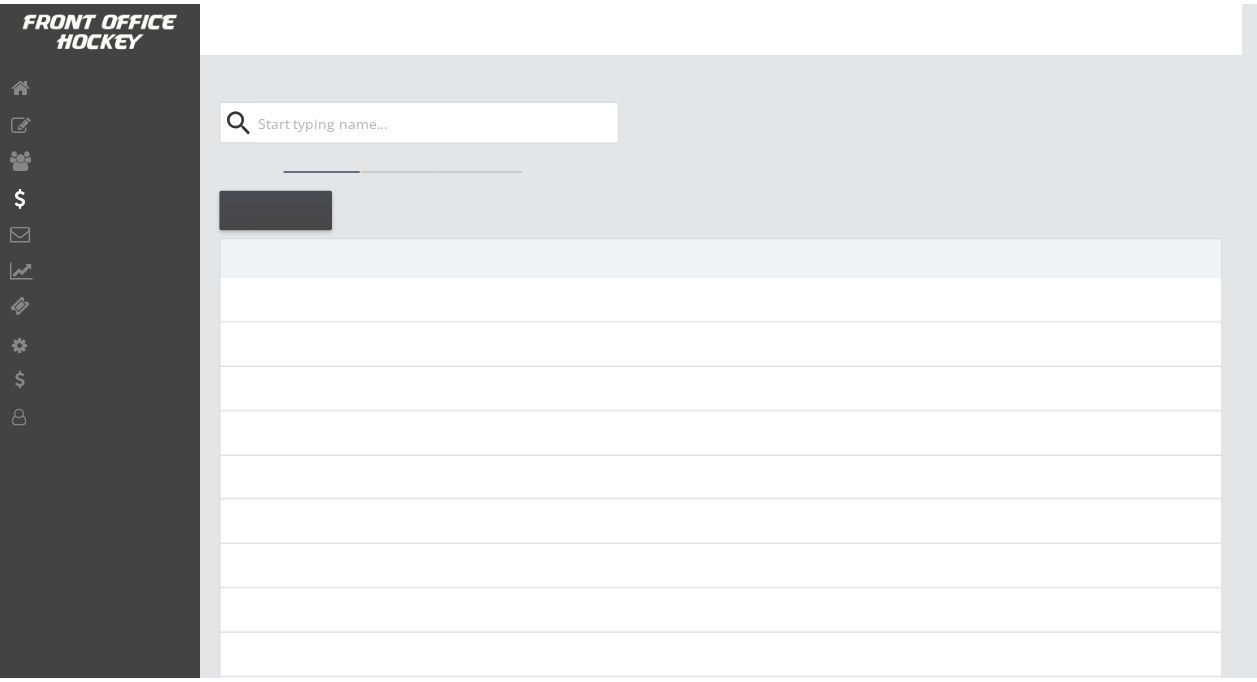scroll, scrollTop: 0, scrollLeft: 0, axis: both 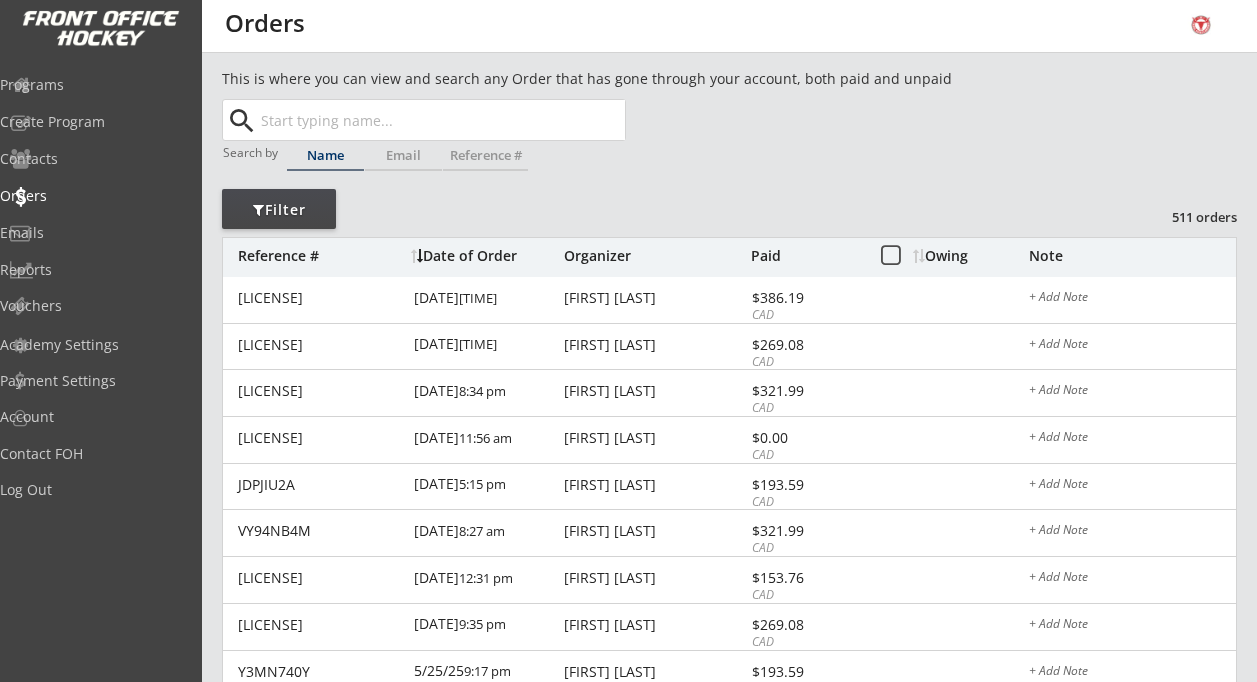 click at bounding box center [441, 120] 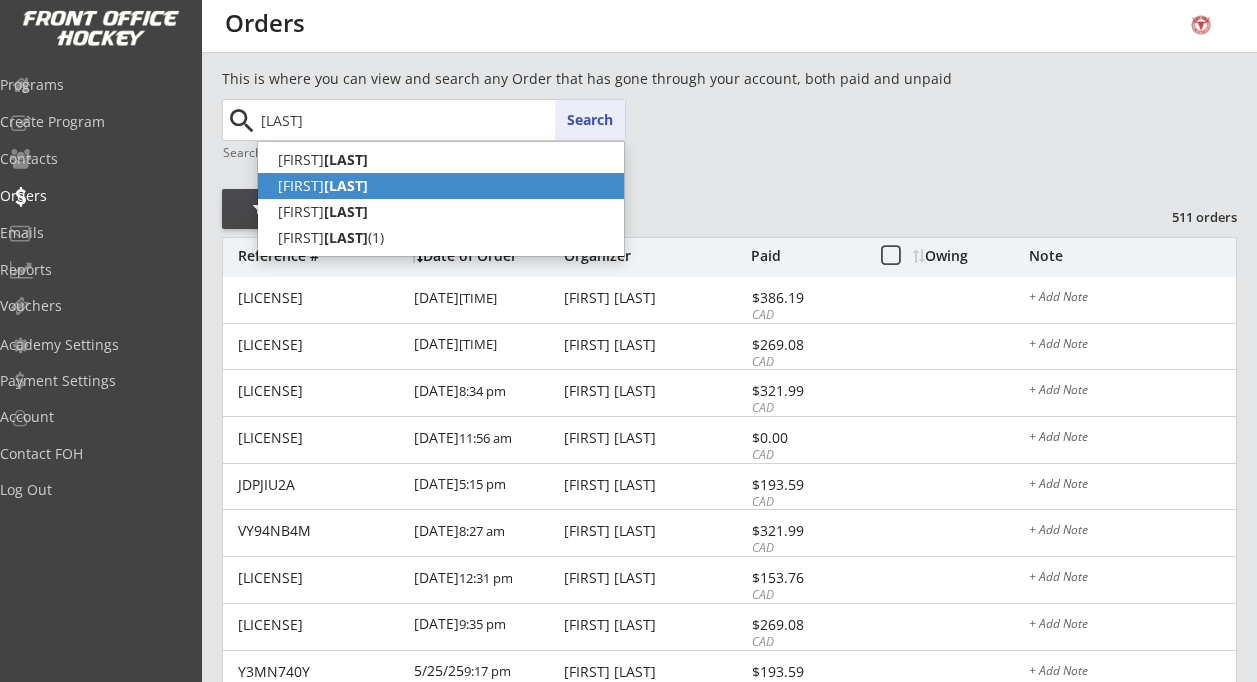 click on "[LAST]" at bounding box center (346, 185) 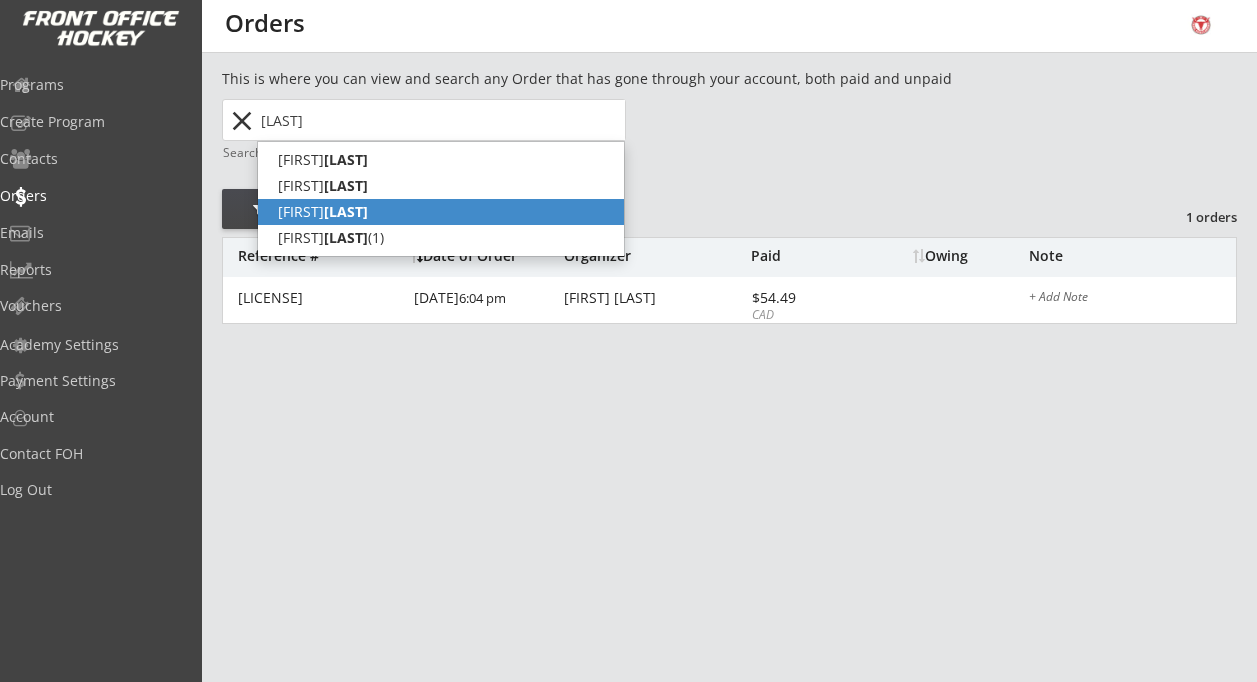 click on "[LAST]" at bounding box center (346, 211) 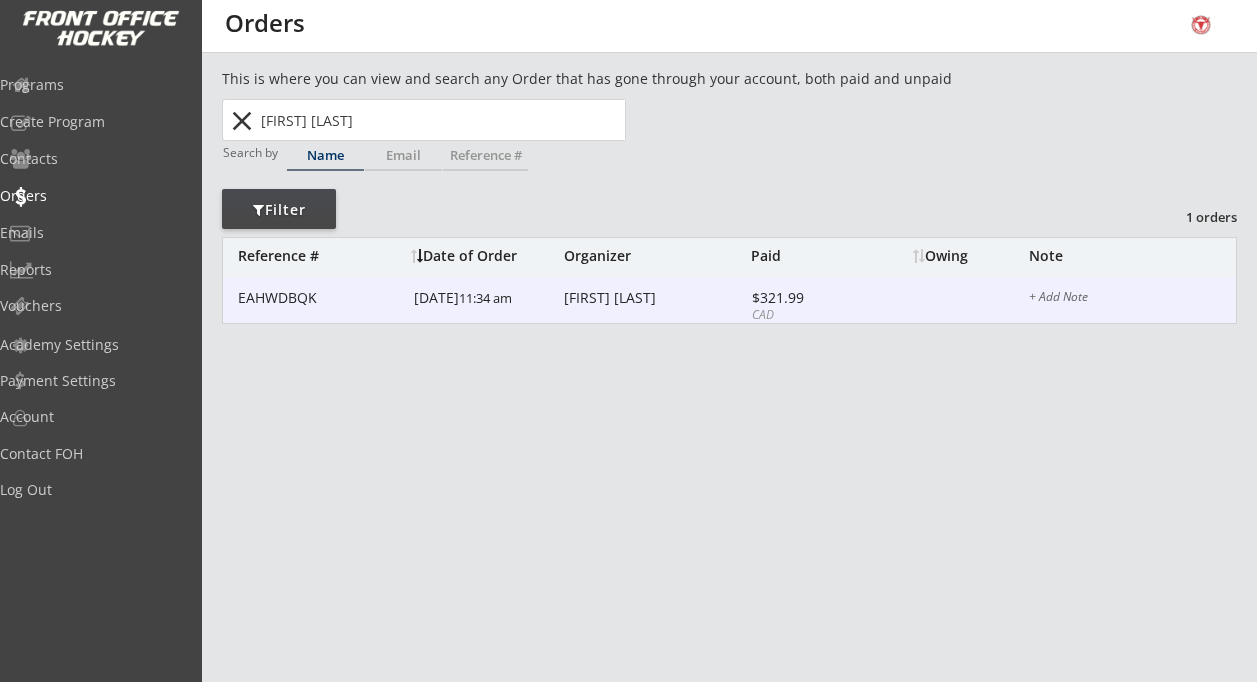 type on "[FIRST] [LAST]" 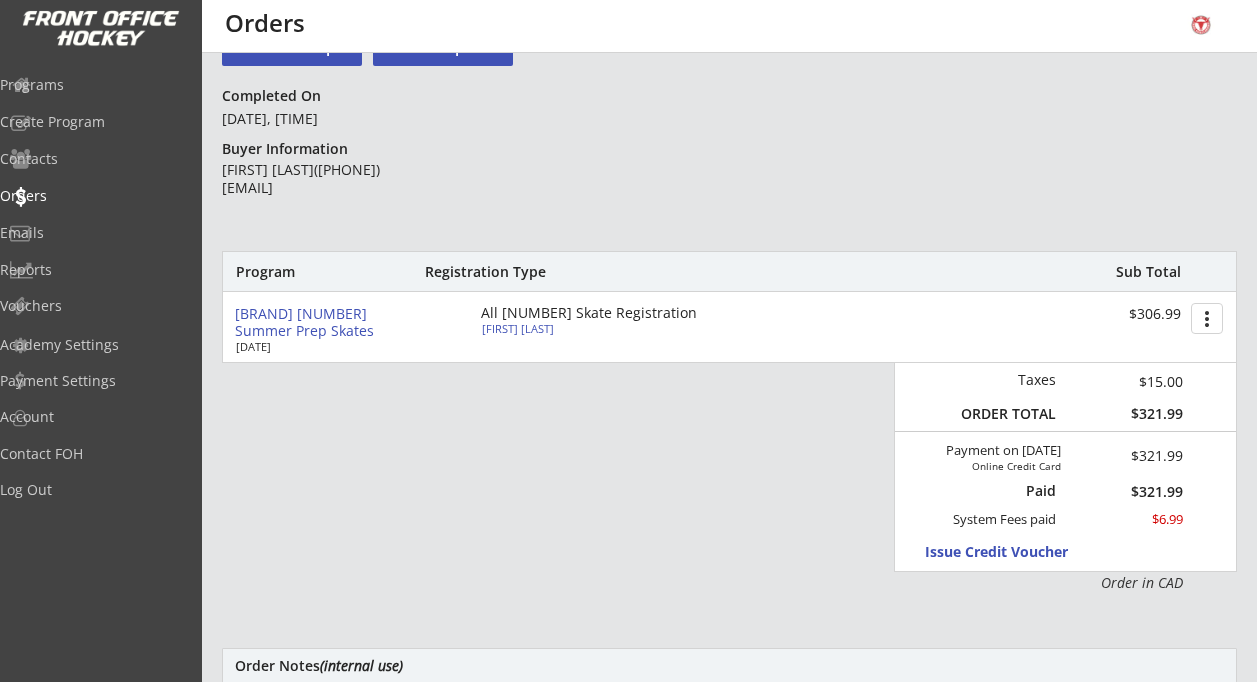 scroll, scrollTop: 112, scrollLeft: 0, axis: vertical 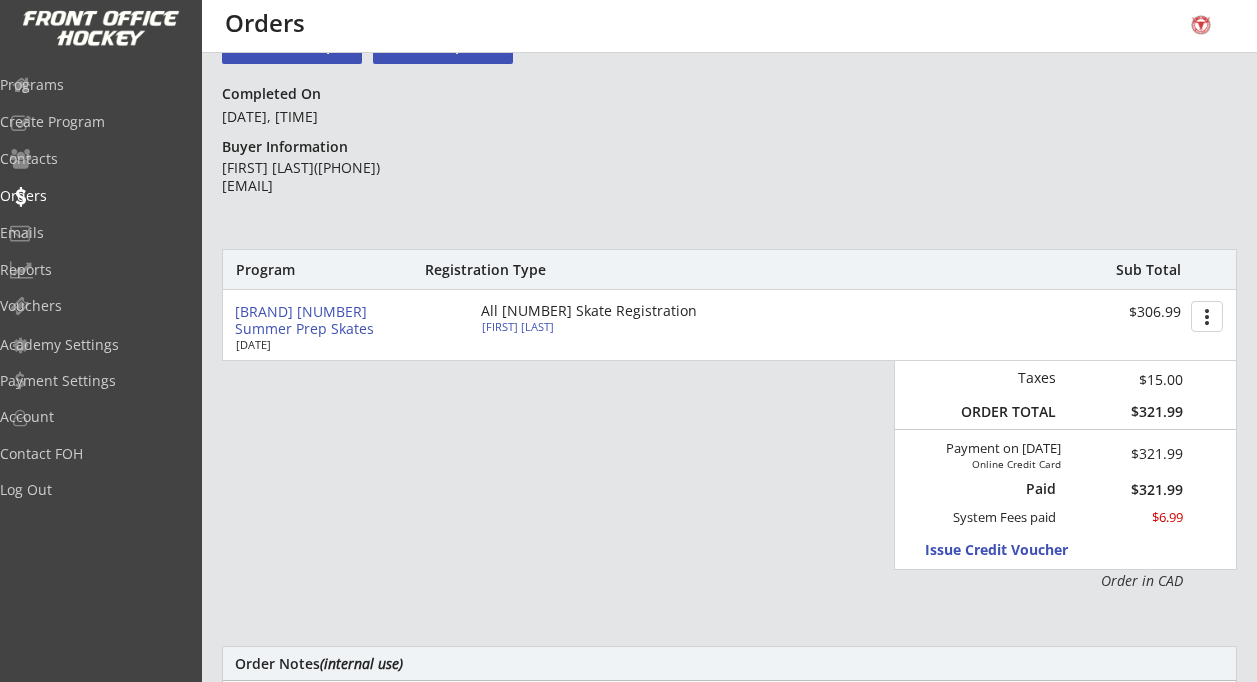 click on "[BRAND] [NUMBER] Summer Prep Skates" at bounding box center (321, 321) 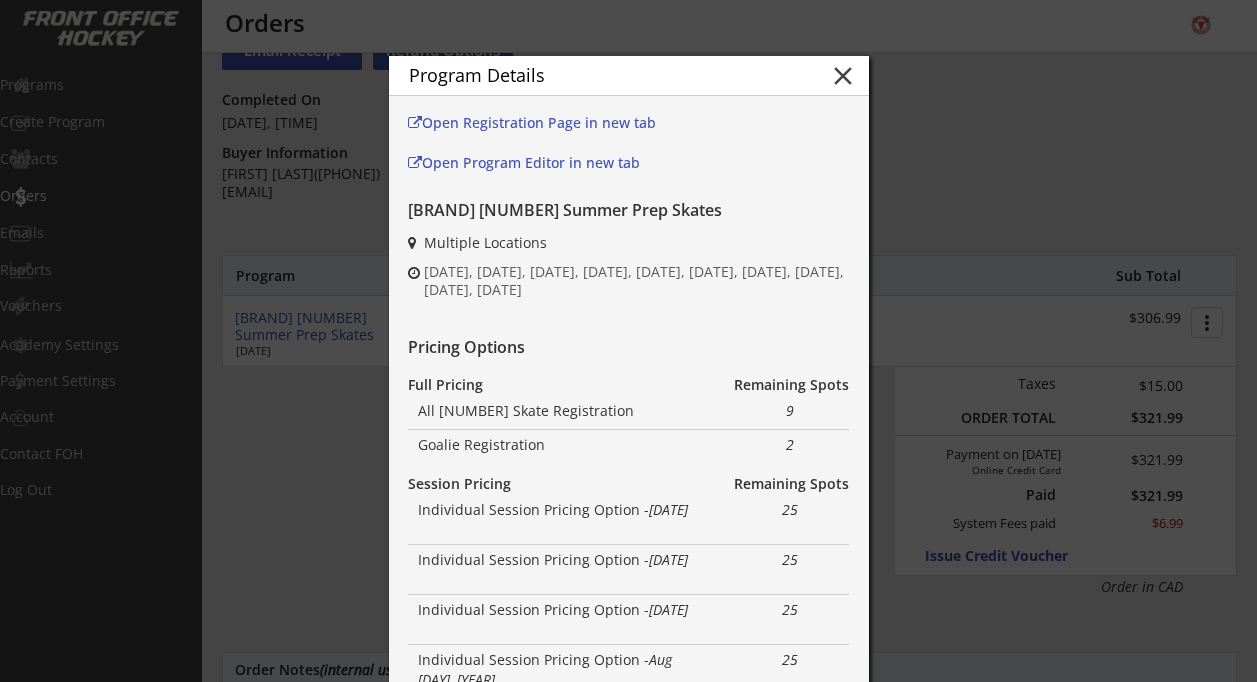 scroll, scrollTop: 0, scrollLeft: 0, axis: both 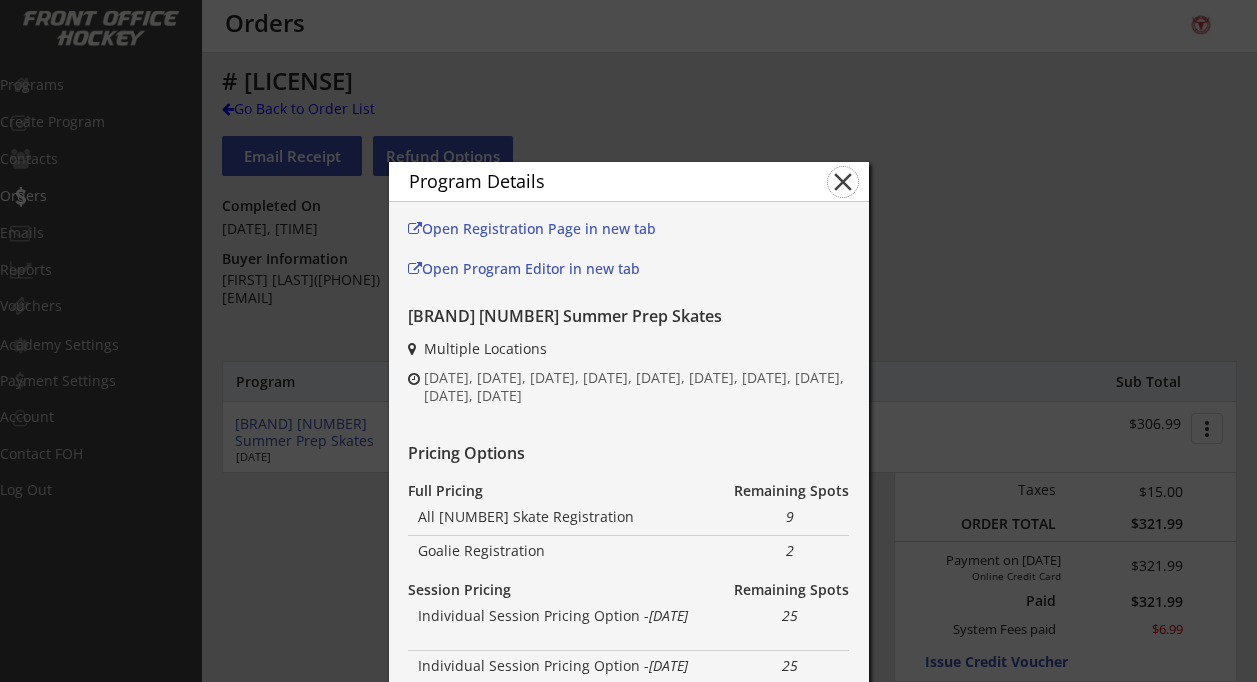 click on "close" at bounding box center (843, 182) 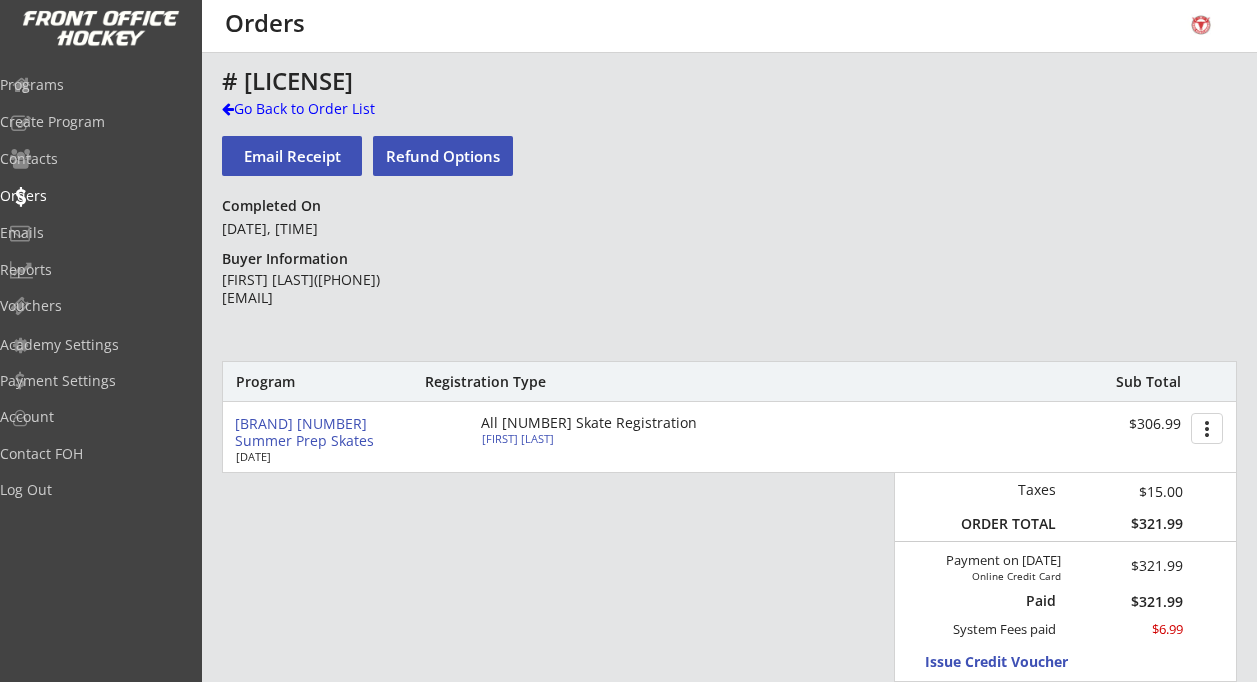 click on "Refund Options" at bounding box center [292, 156] 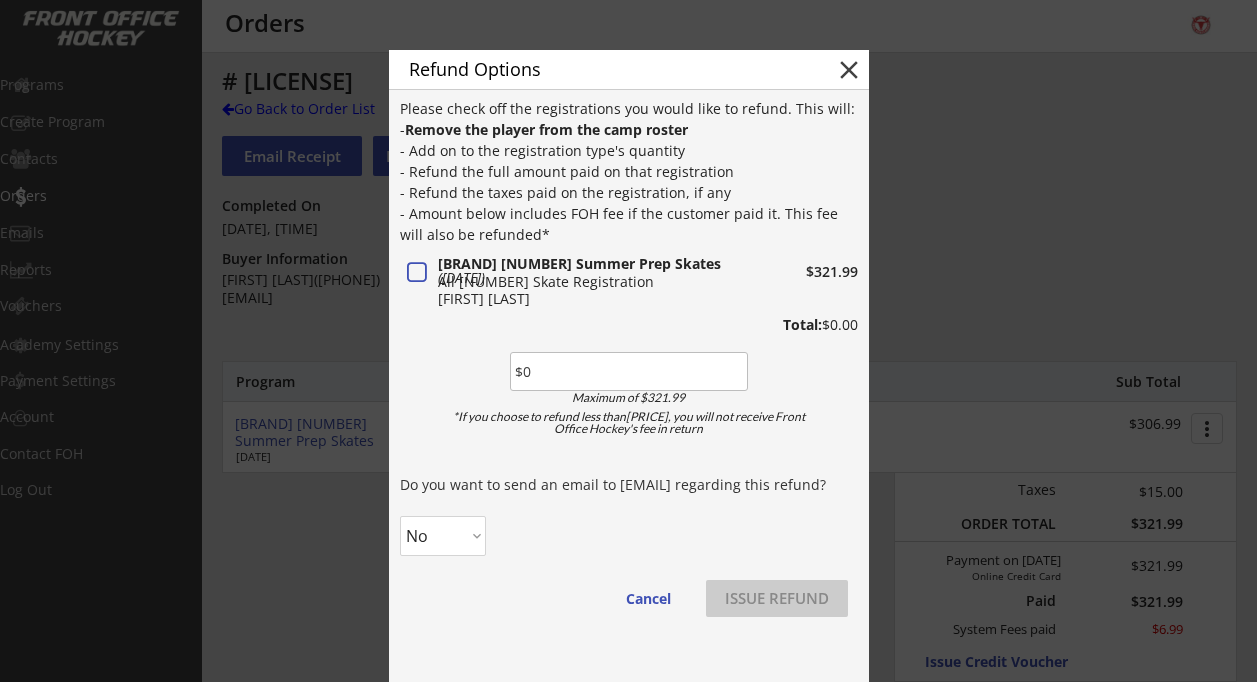 click at bounding box center [417, 273] 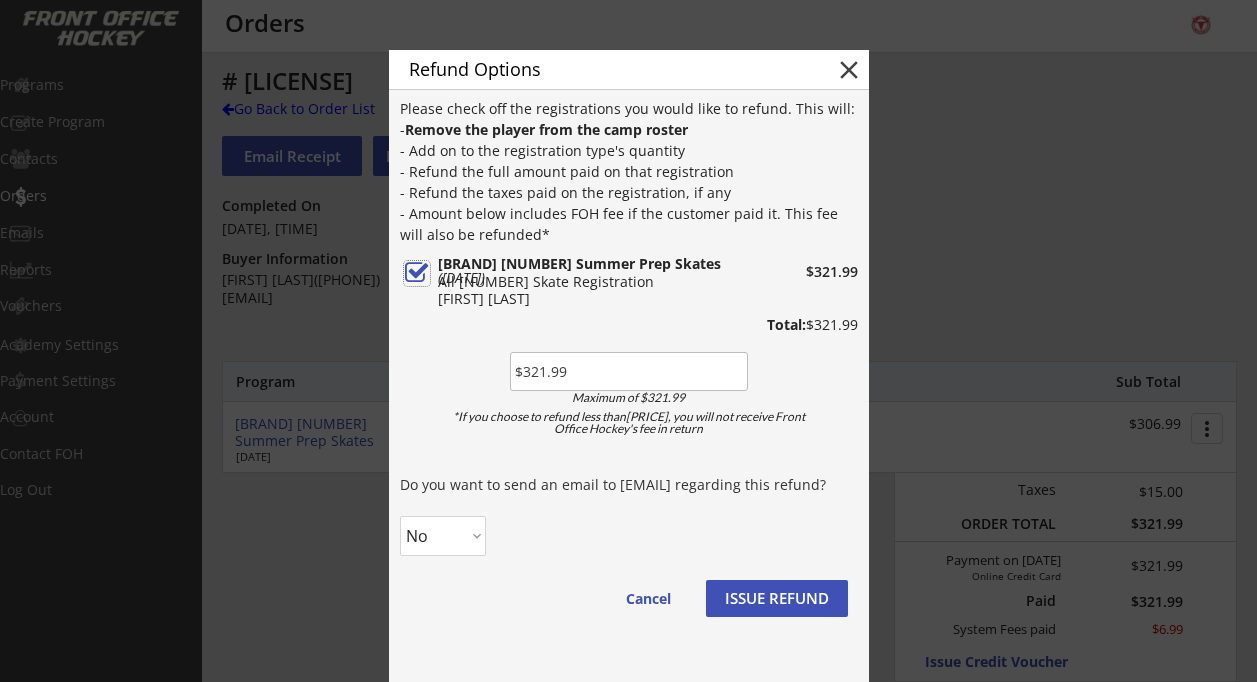 click on "No Yes" at bounding box center [443, 536] 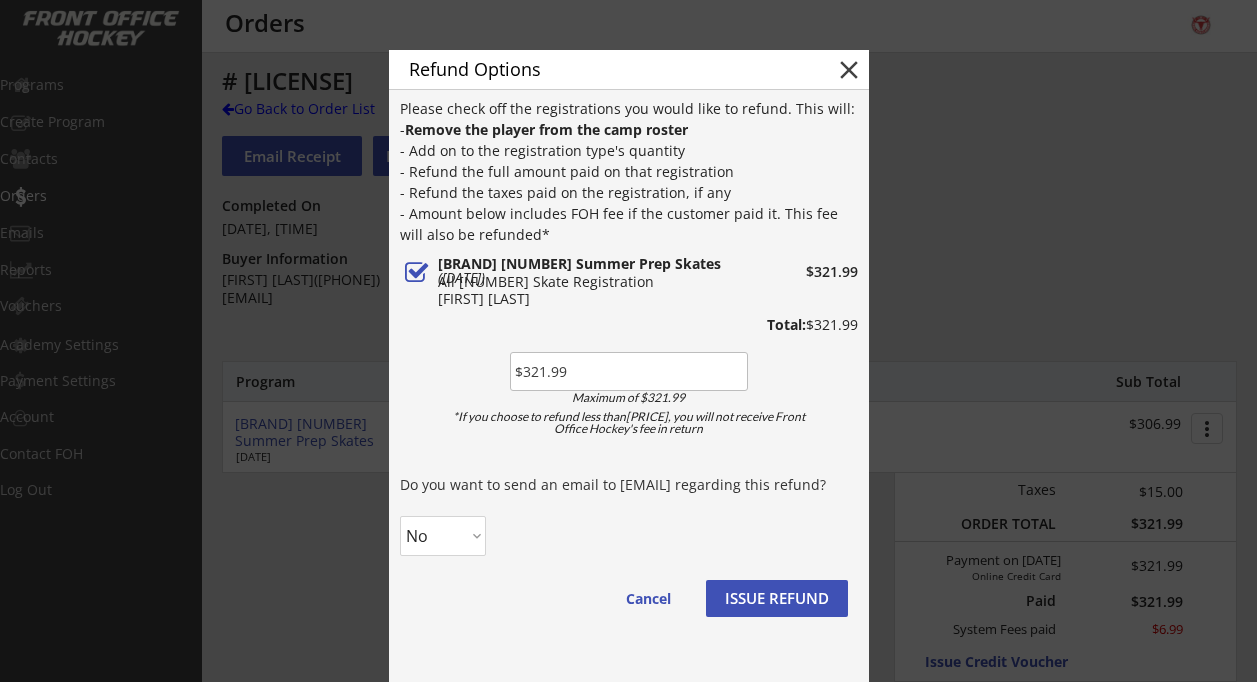select on ""Yes"" 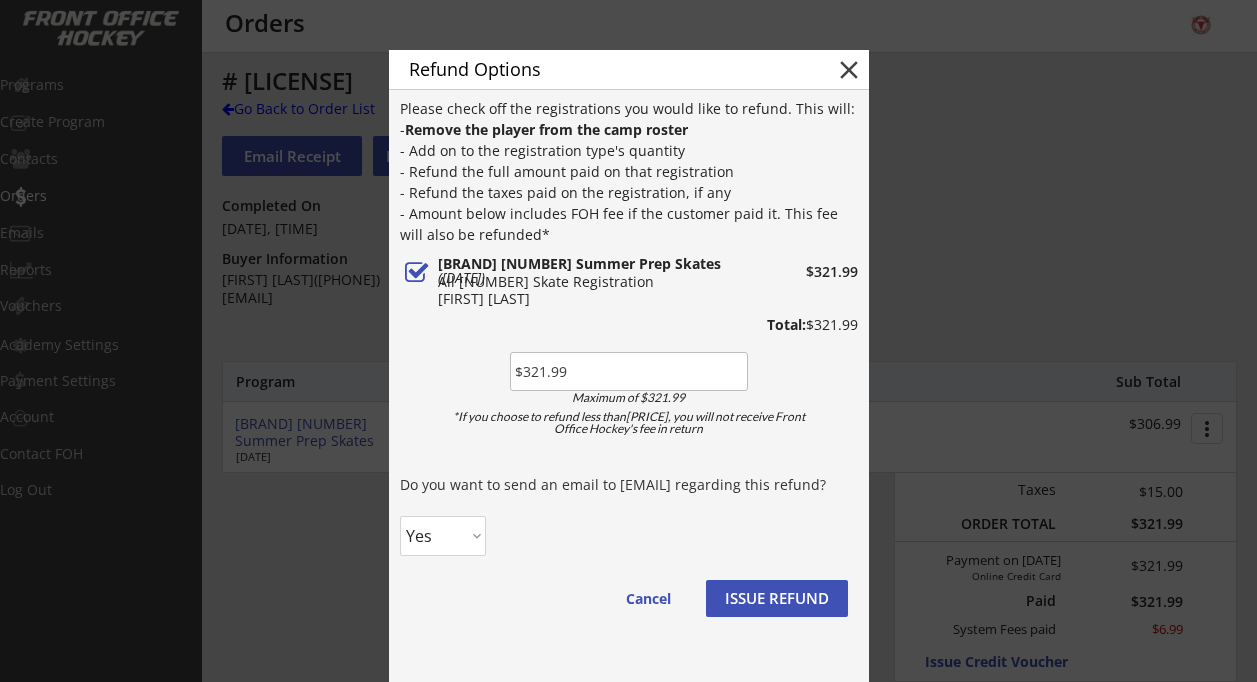 click on "No Yes" at bounding box center (443, 536) 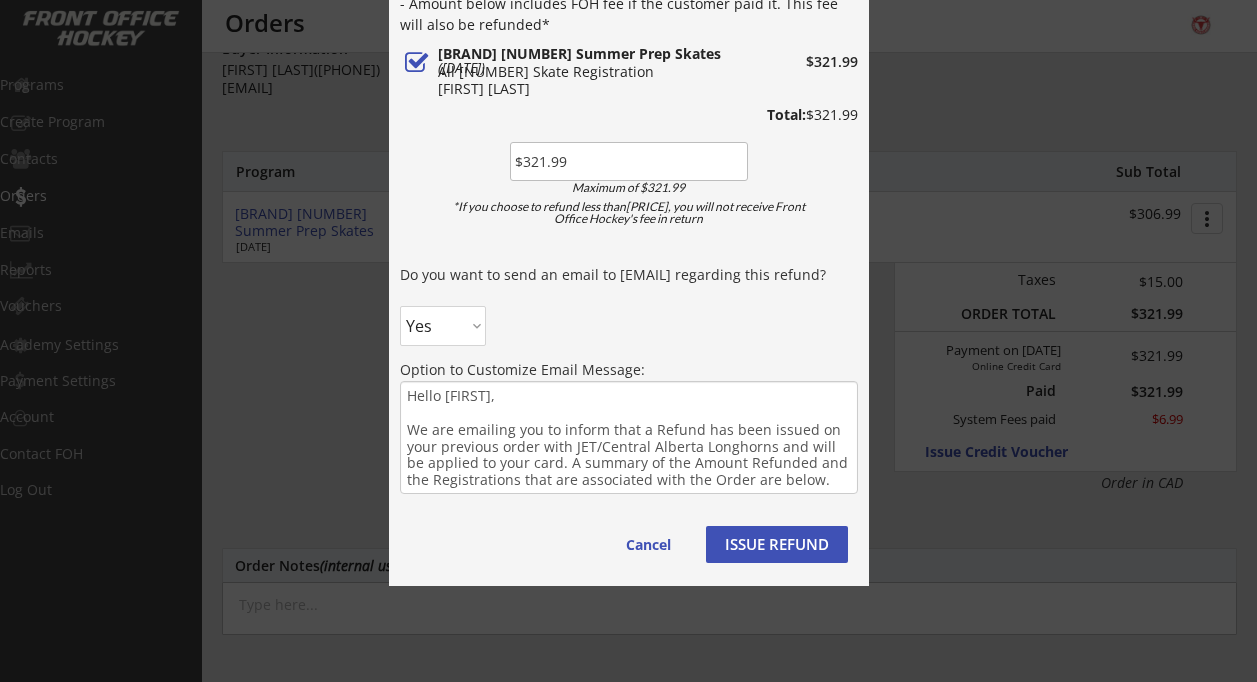 scroll, scrollTop: 211, scrollLeft: 0, axis: vertical 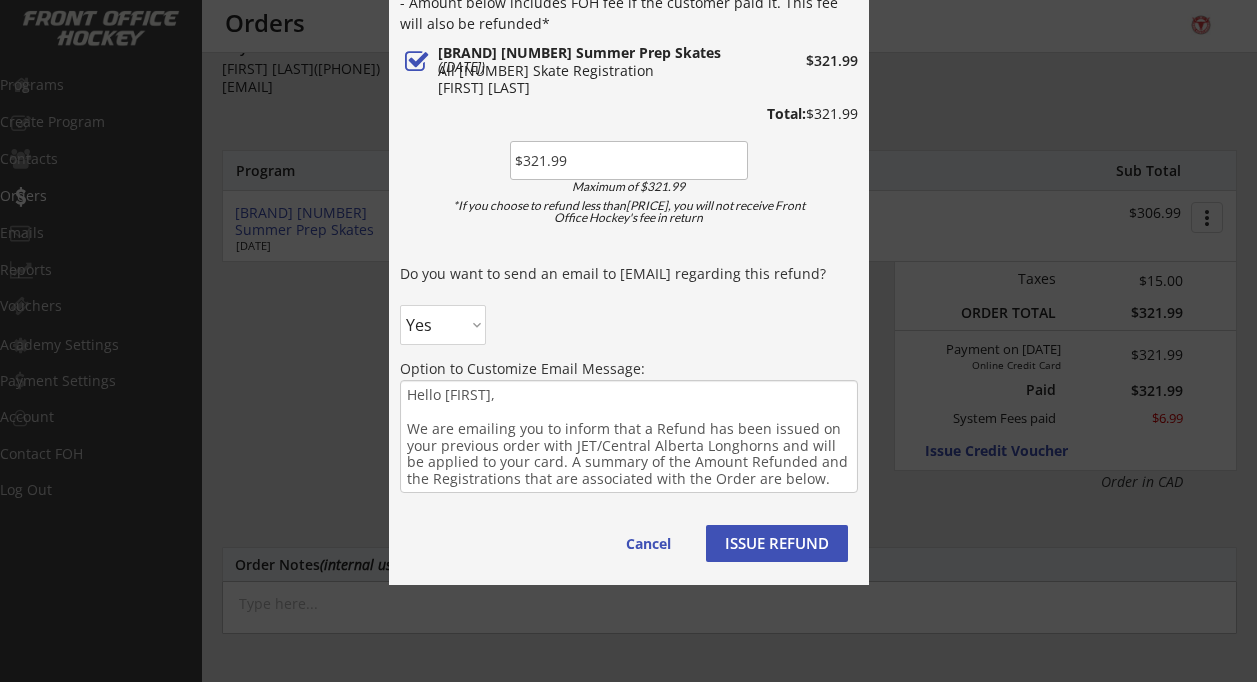 click on "ISSUE REFUND" at bounding box center (1017, 451) 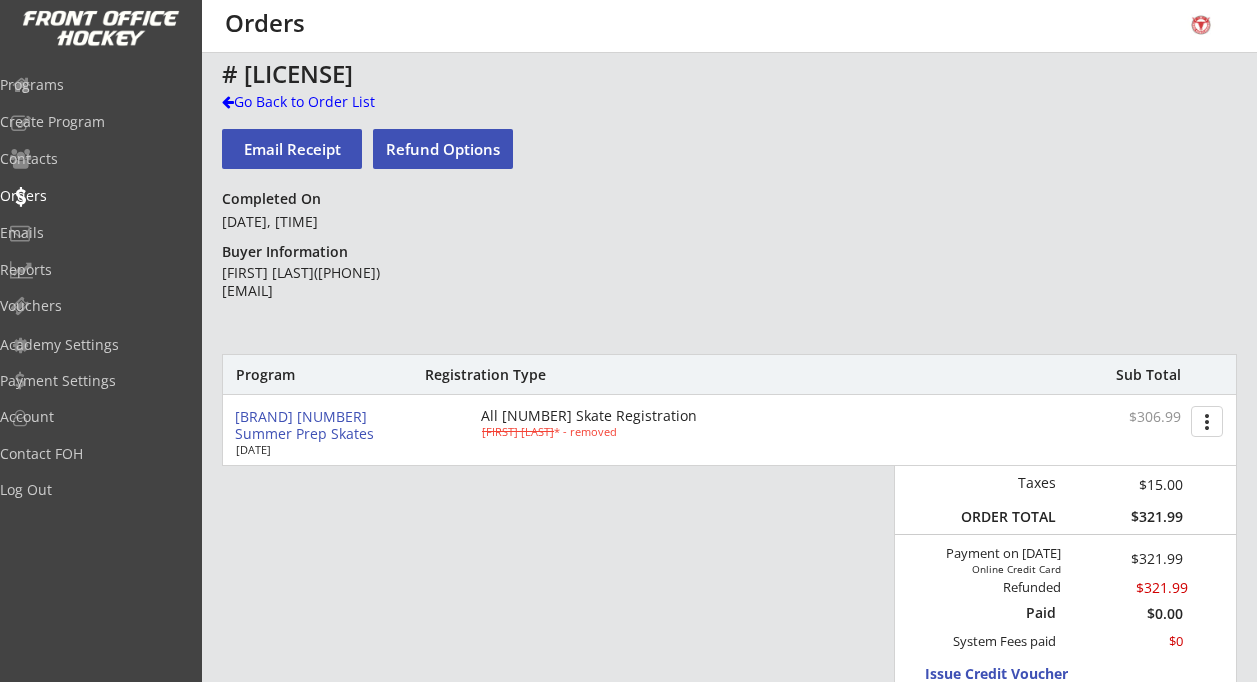 scroll, scrollTop: 0, scrollLeft: 0, axis: both 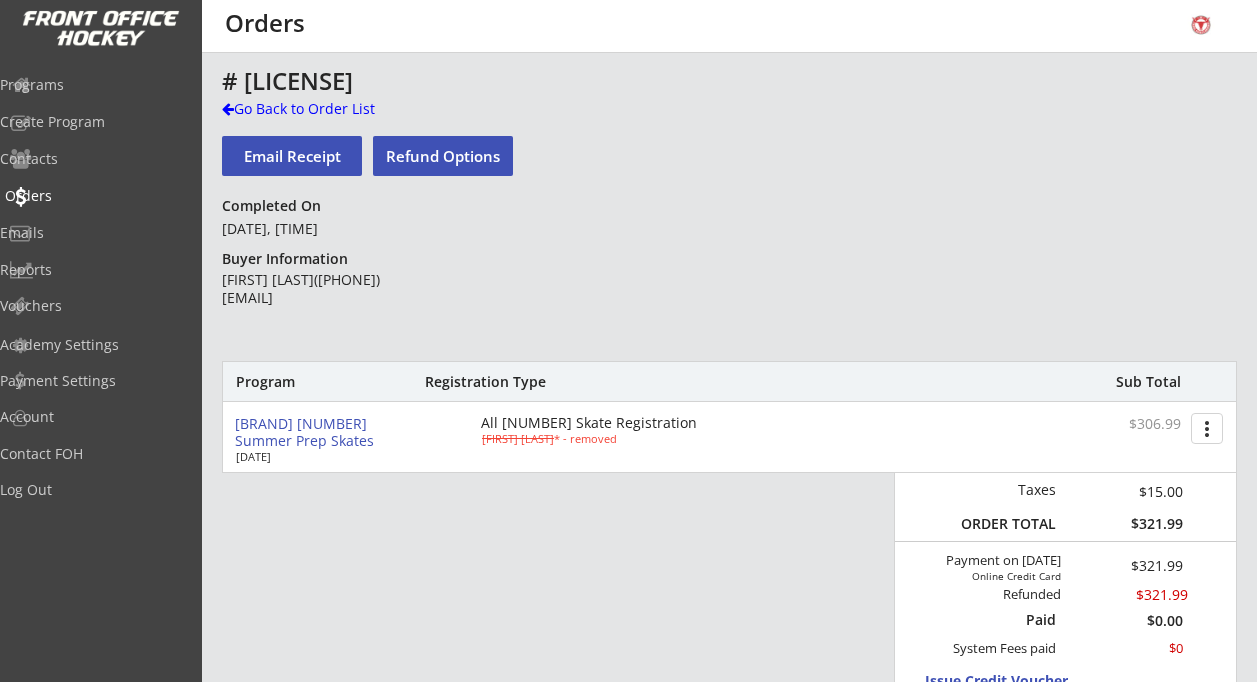click on "Orders" at bounding box center [95, 85] 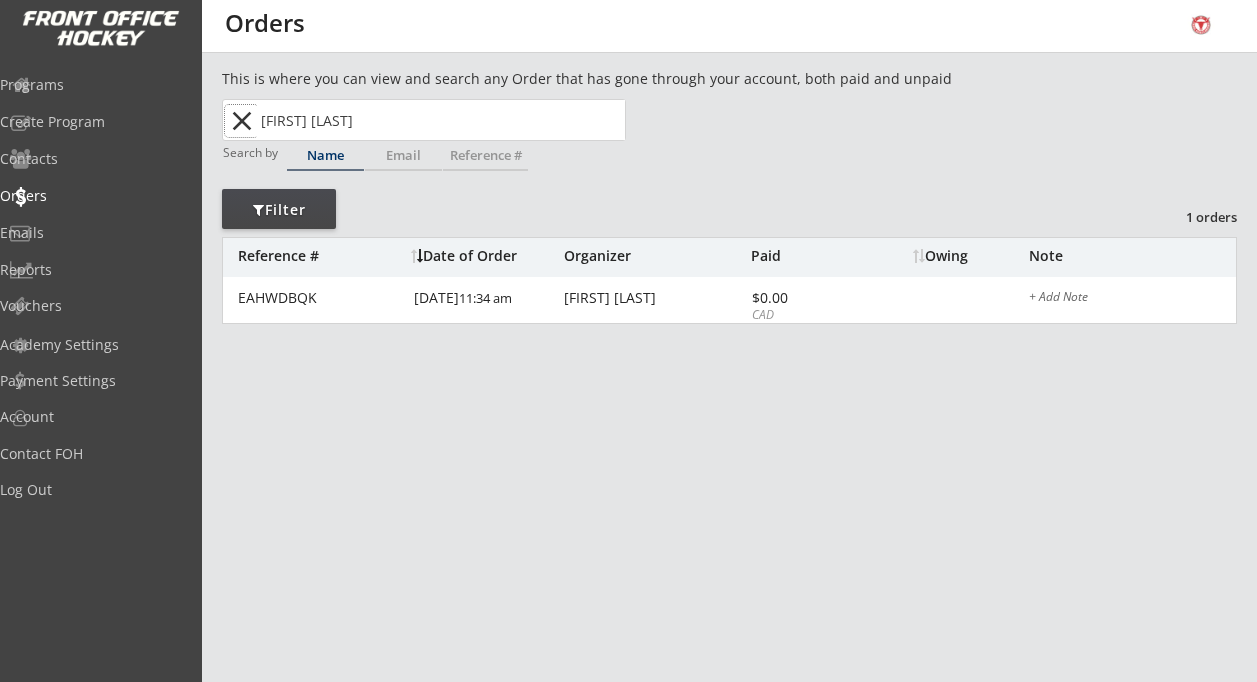 click on "close" at bounding box center [241, 121] 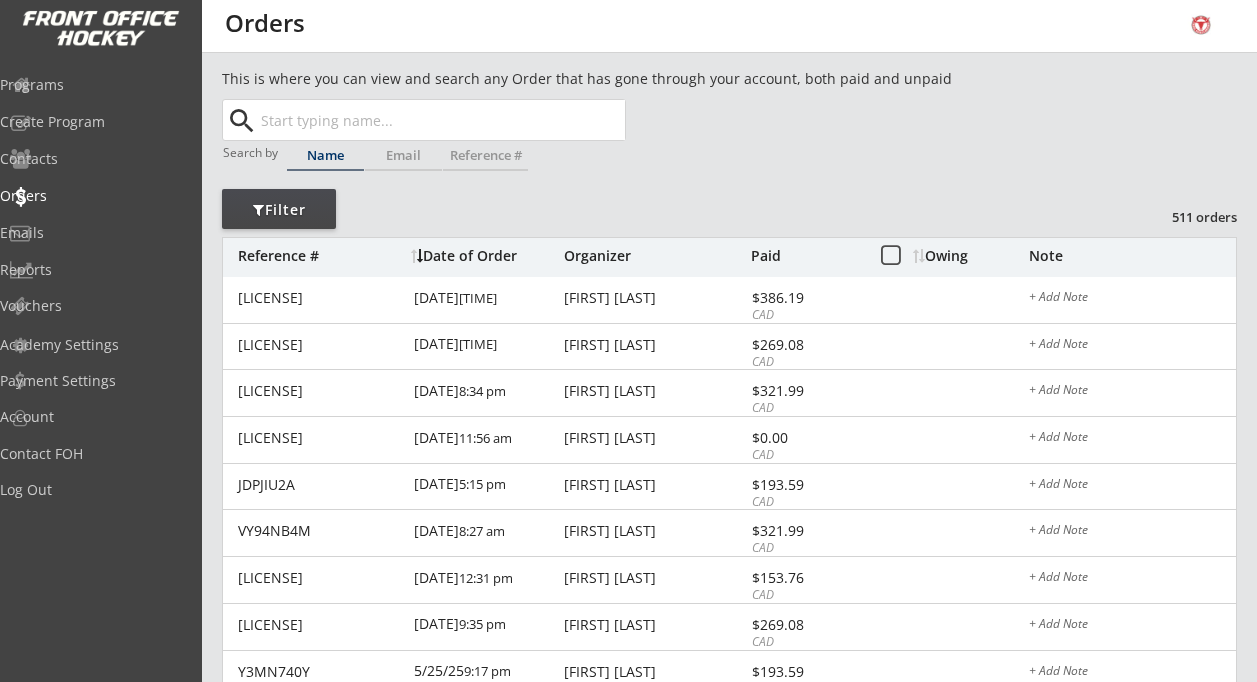 type 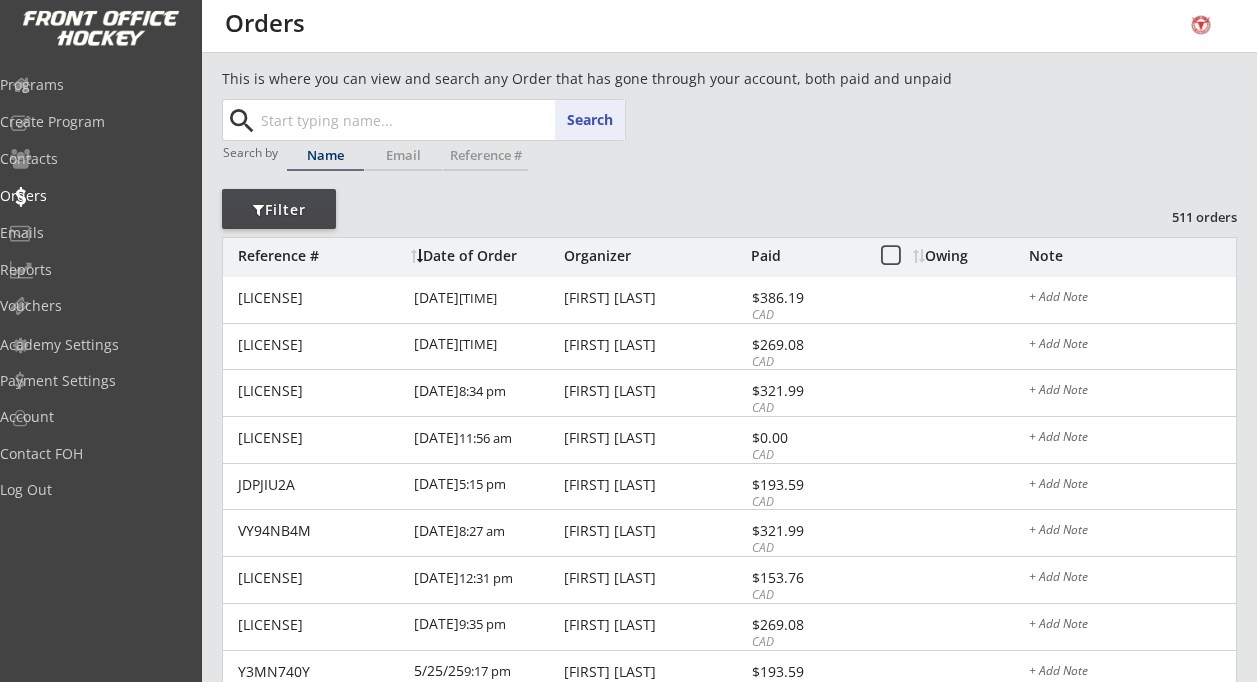 click at bounding box center [441, 120] 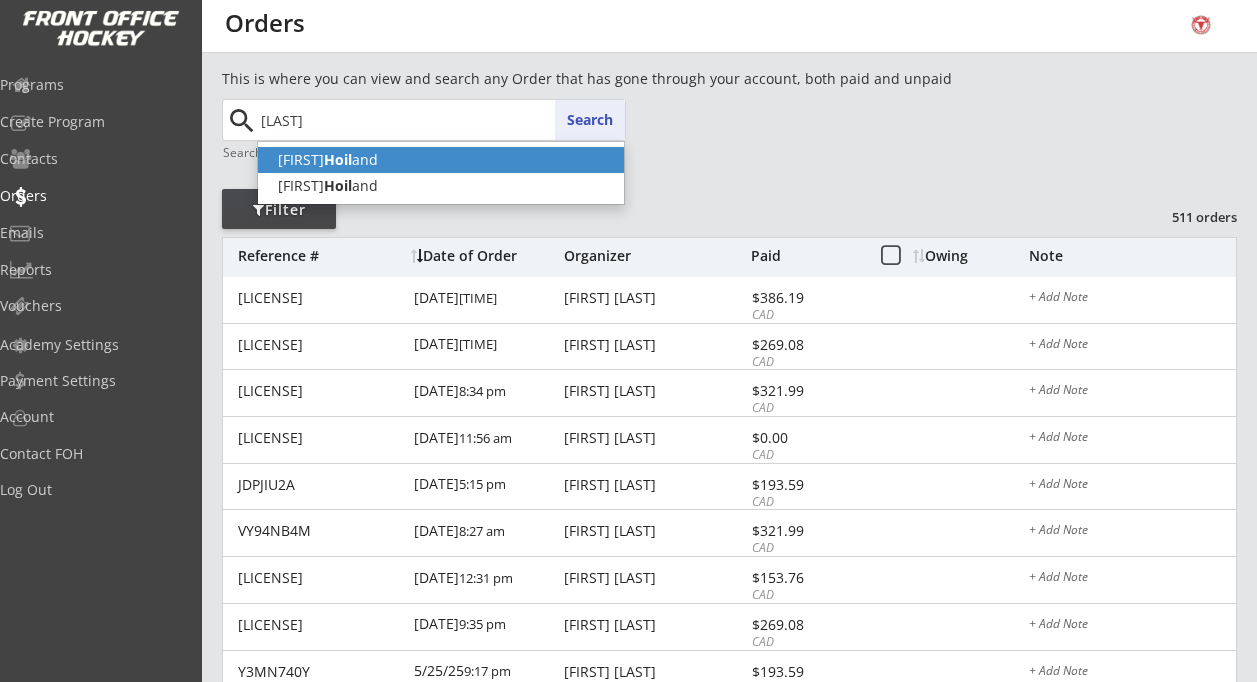 click on "Erin  Hoil and" at bounding box center (441, 160) 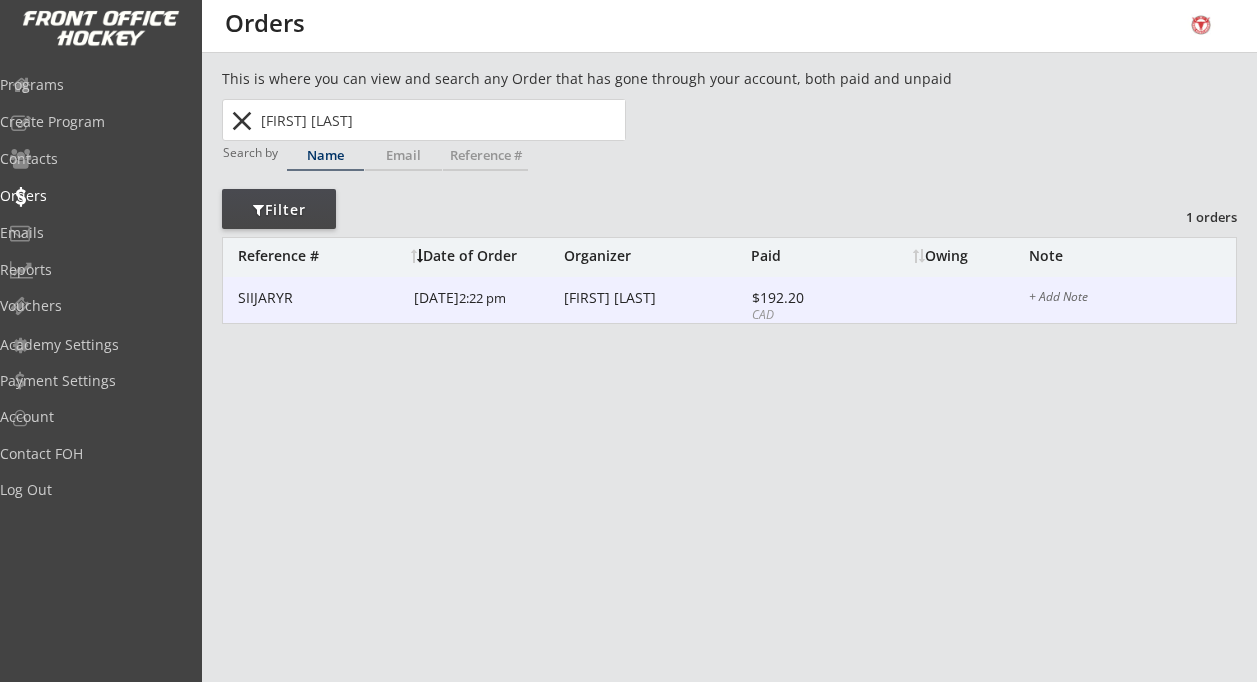 type on "Erin Hoiland" 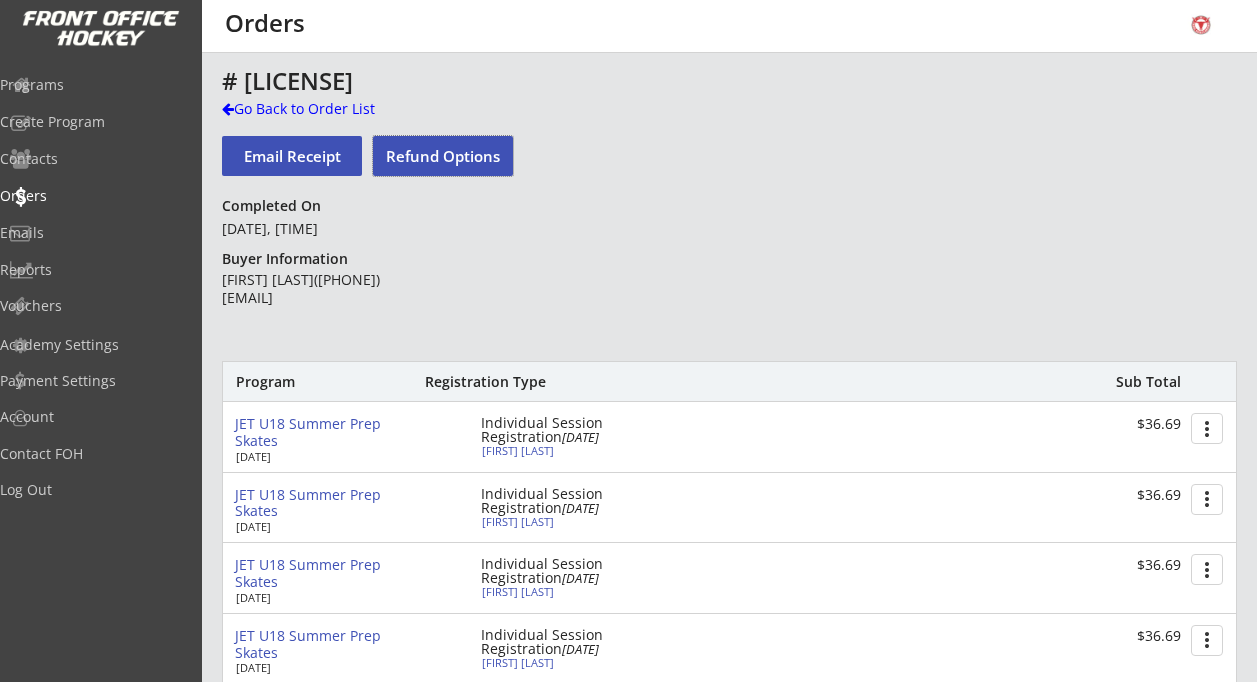 click on "Refund Options" at bounding box center (443, 156) 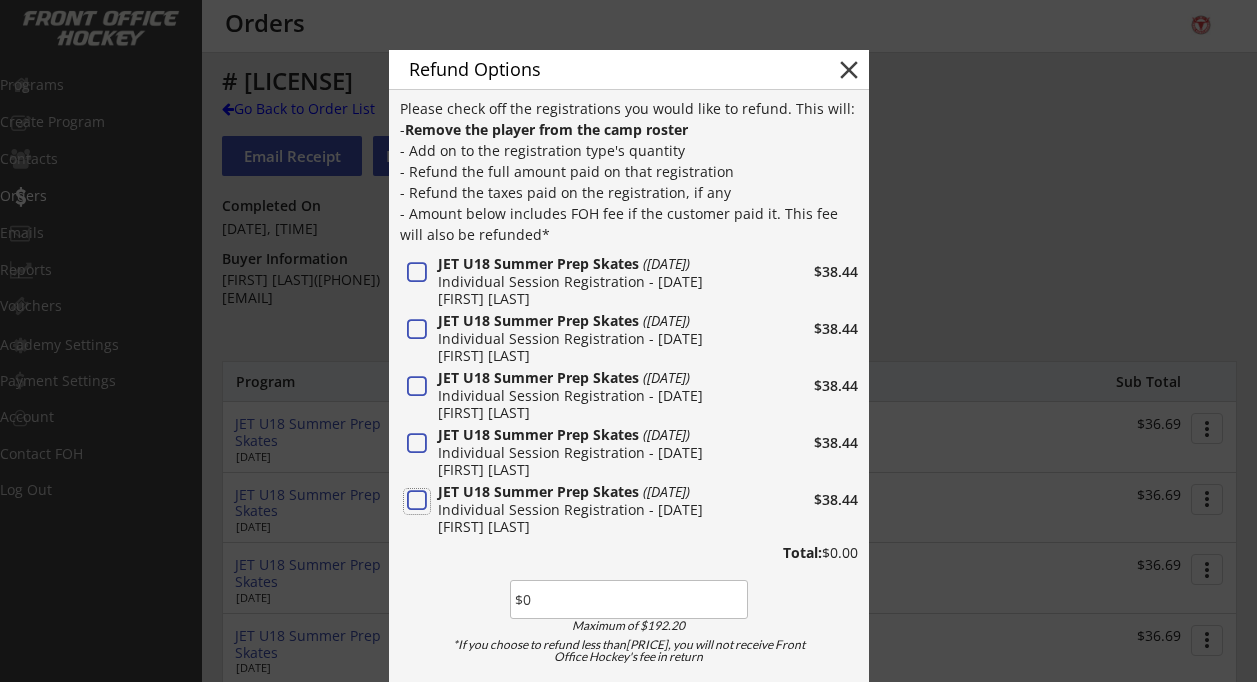 click at bounding box center [417, 501] 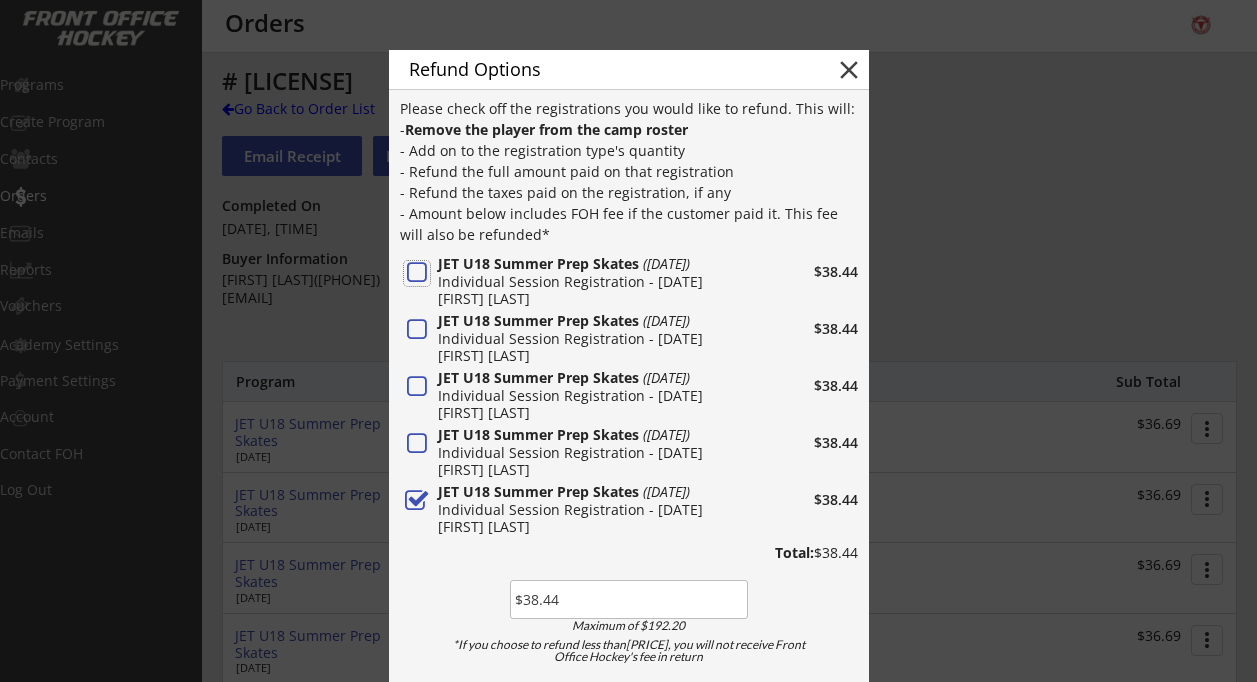 click at bounding box center [417, 273] 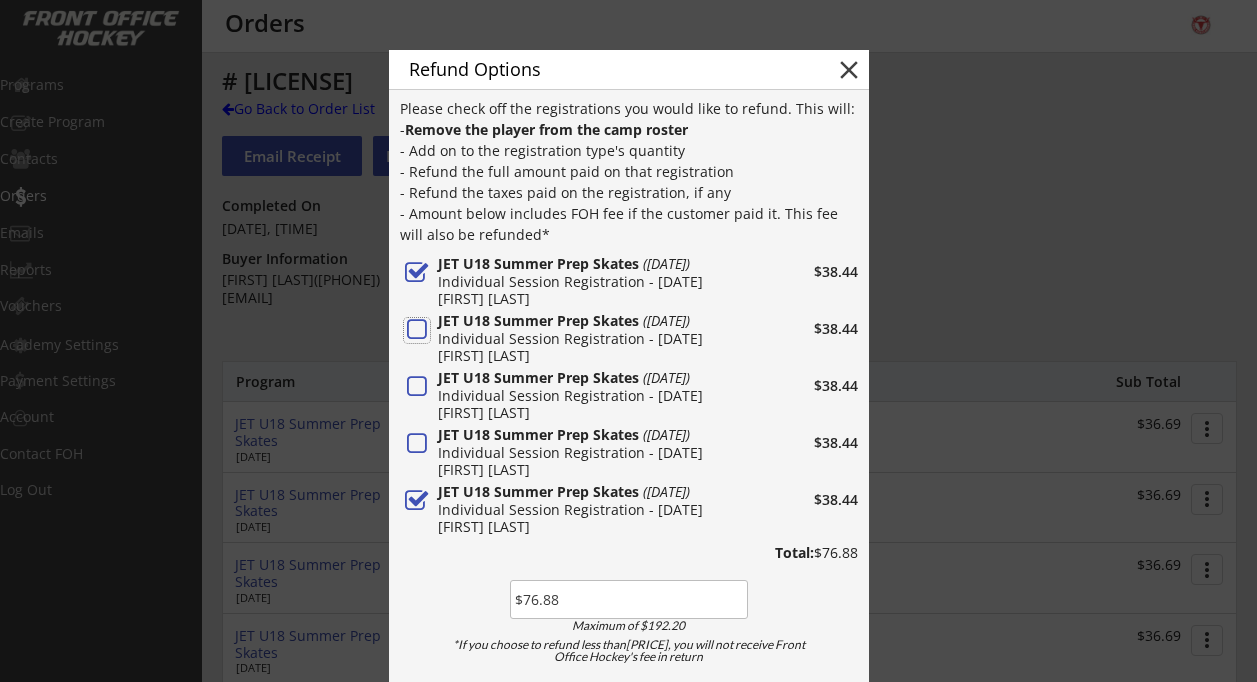 click at bounding box center (417, 330) 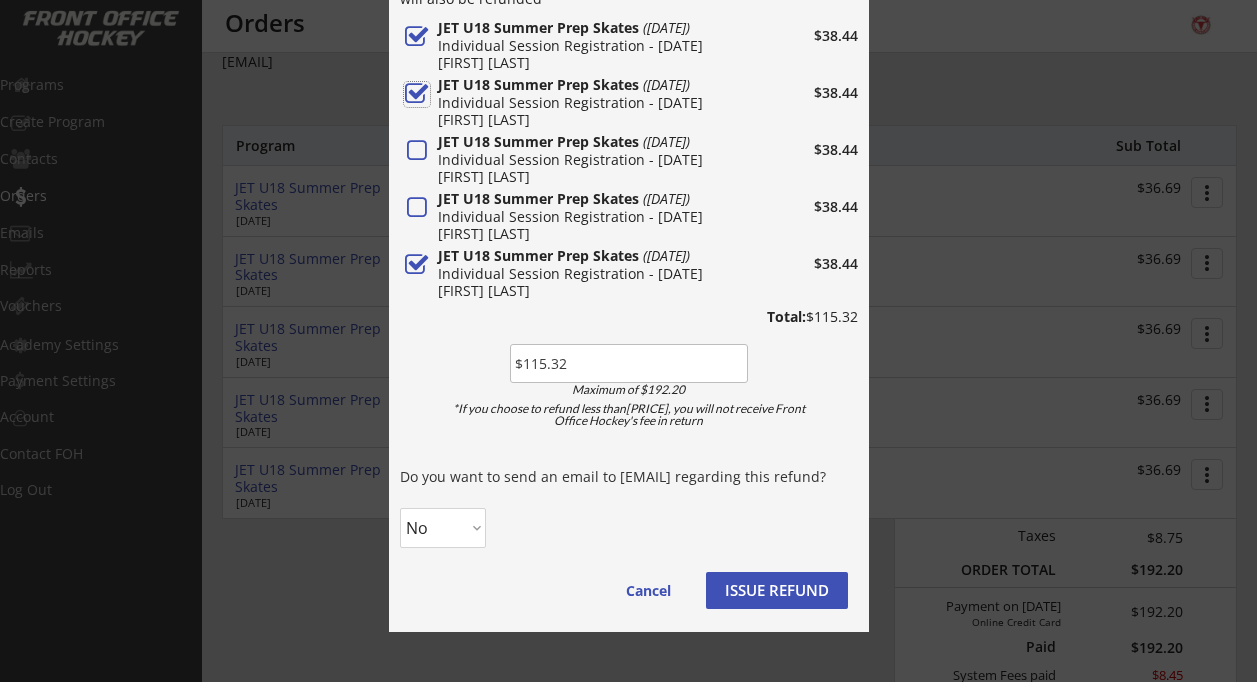 scroll, scrollTop: 239, scrollLeft: 0, axis: vertical 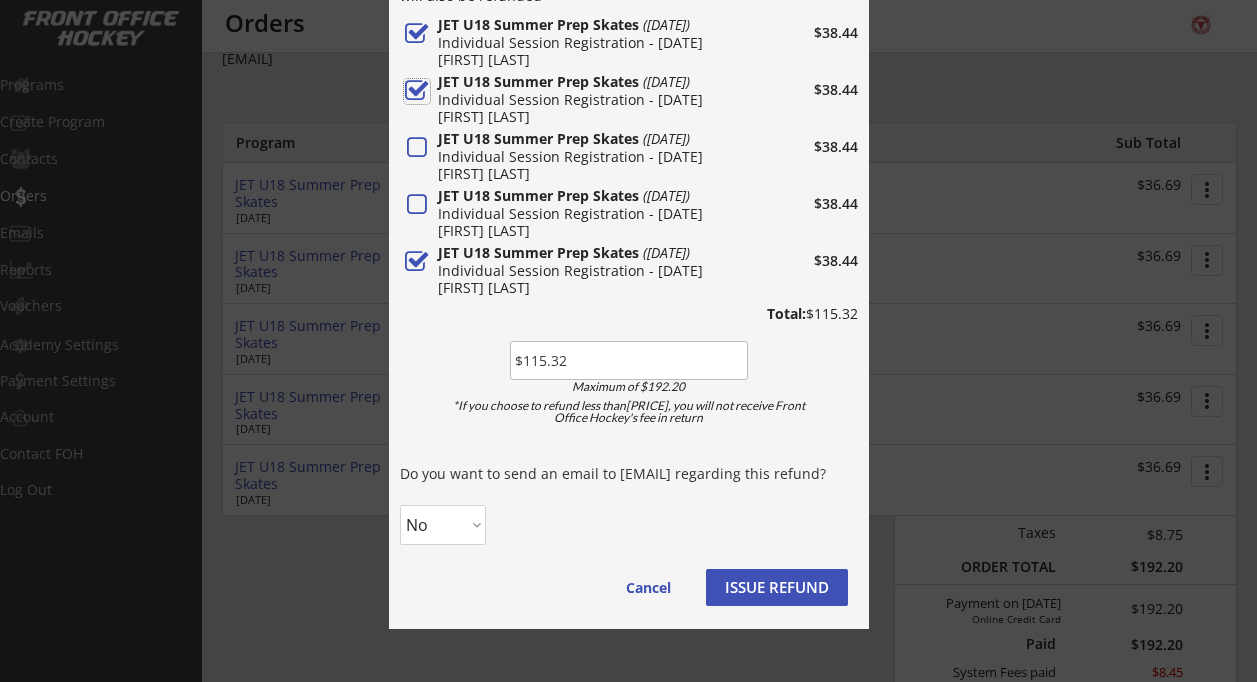click on "No Yes" at bounding box center [443, 525] 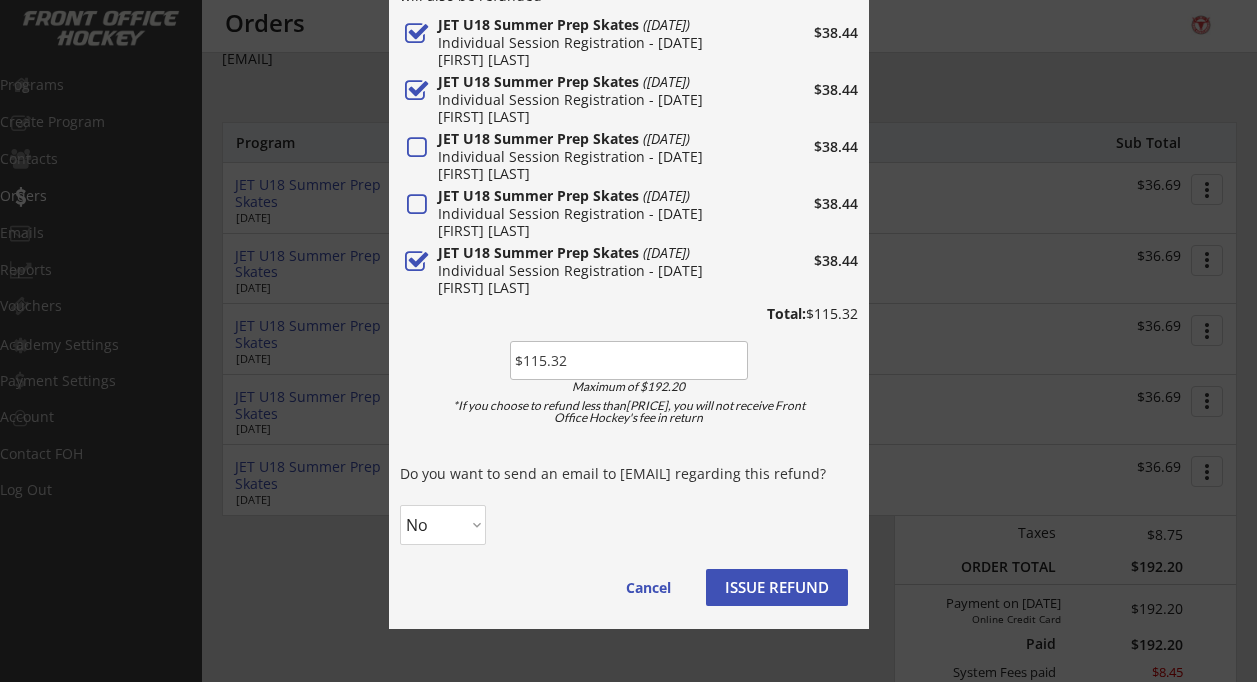 select on ""Yes"" 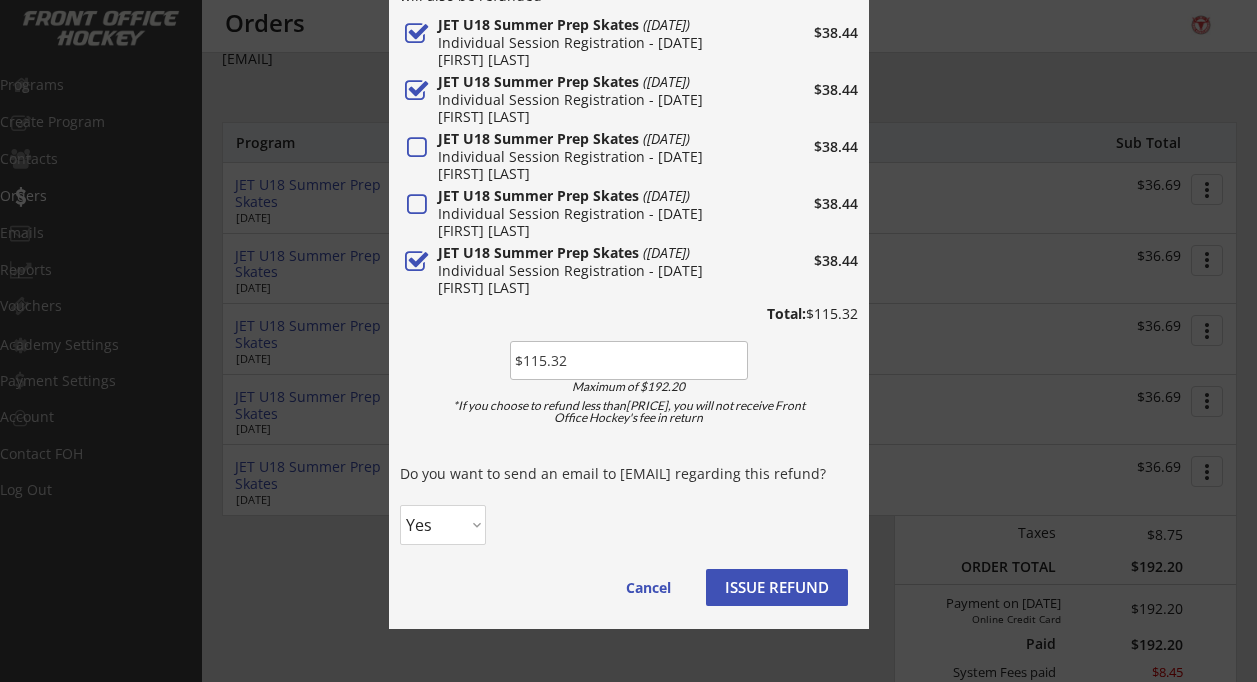 click on "No Yes" at bounding box center [443, 525] 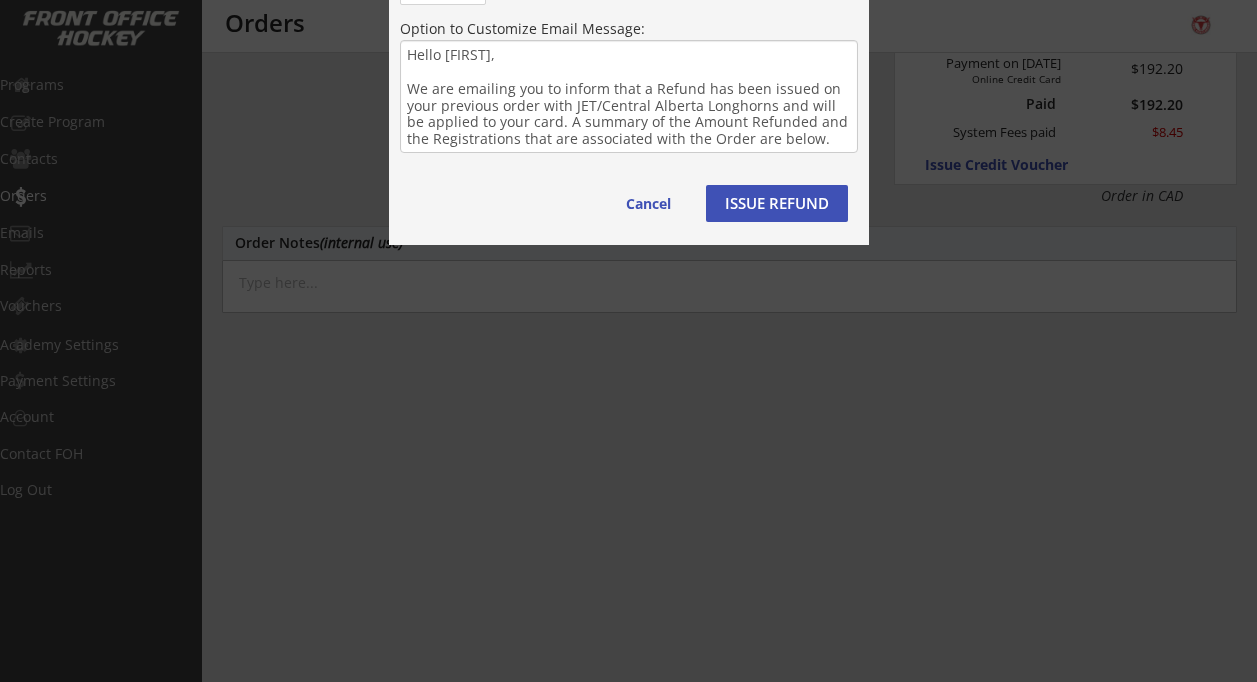 scroll, scrollTop: 773, scrollLeft: 0, axis: vertical 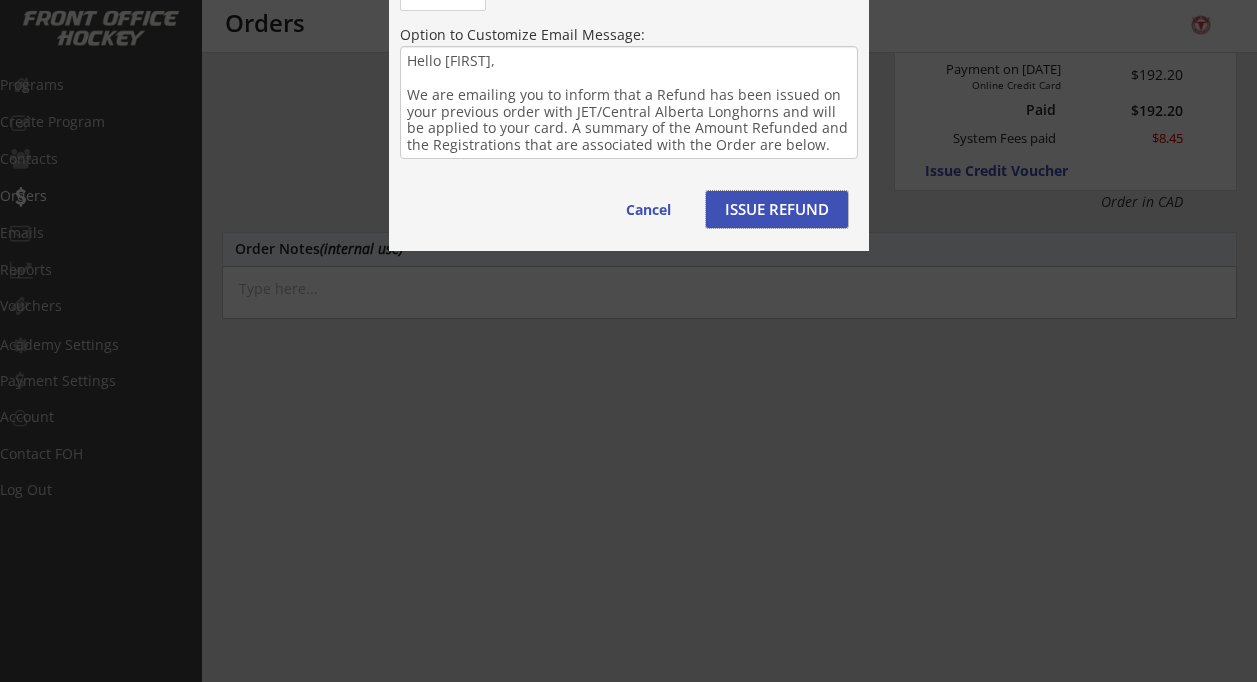 click on "ISSUE REFUND" at bounding box center [777, 209] 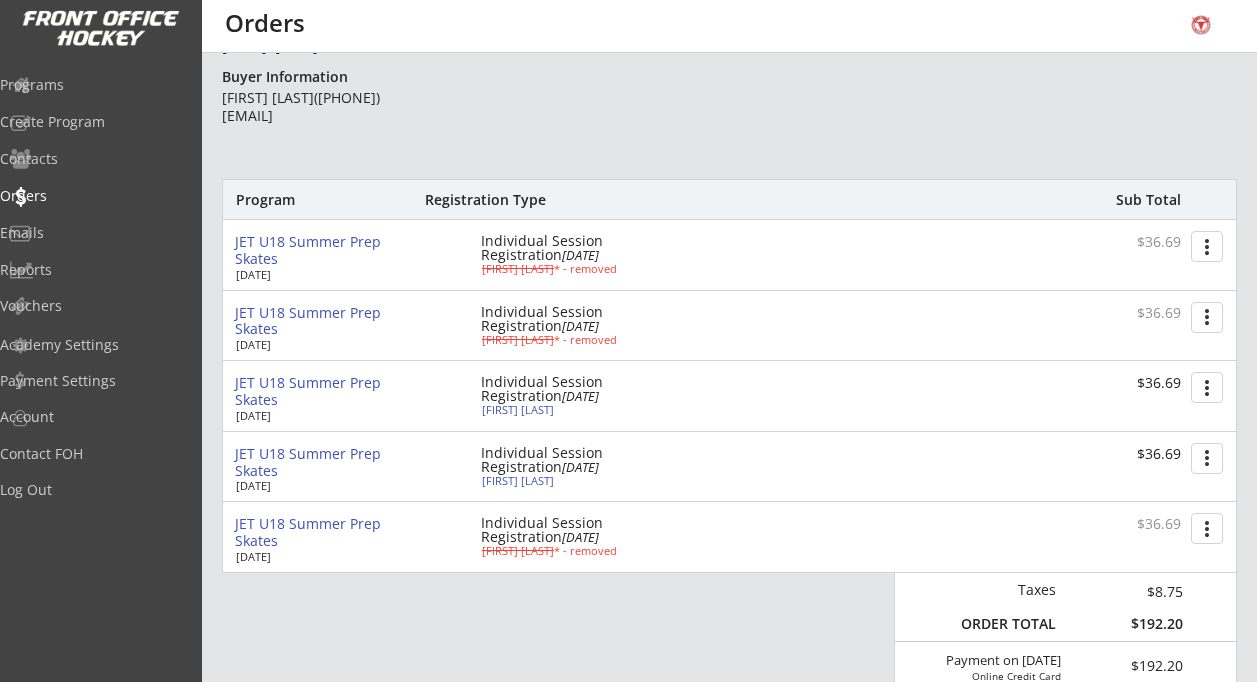 scroll, scrollTop: 181, scrollLeft: 0, axis: vertical 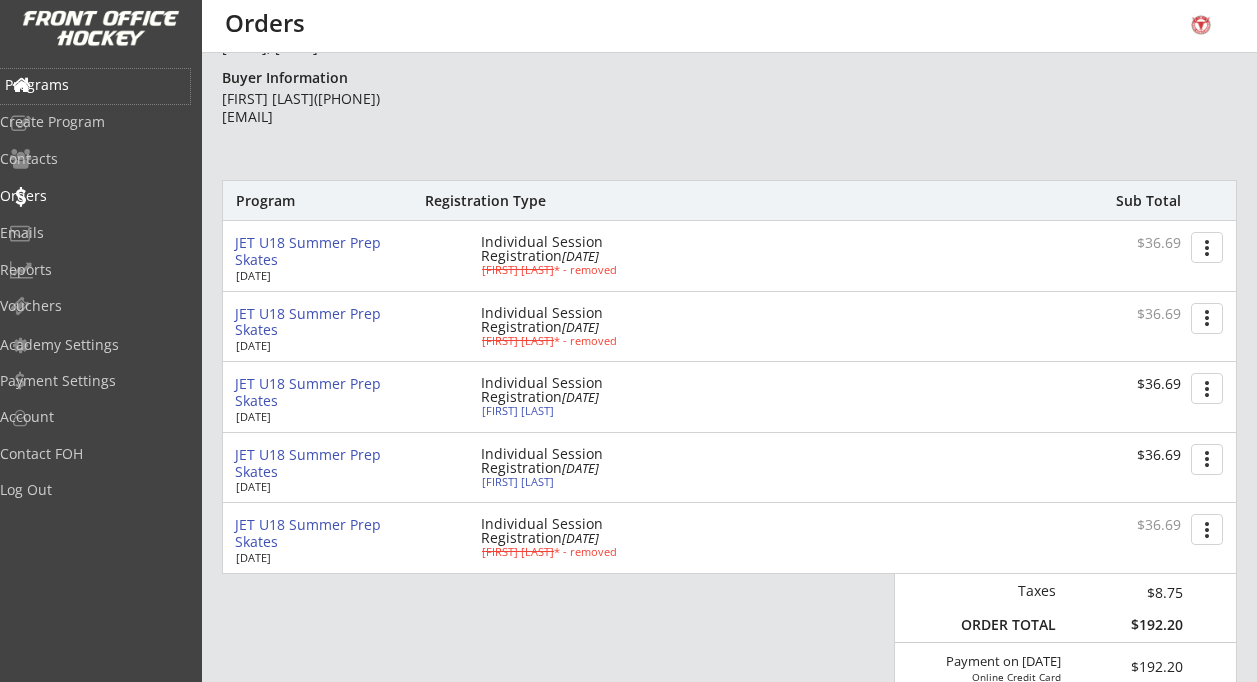 click on "Programs" at bounding box center (95, 85) 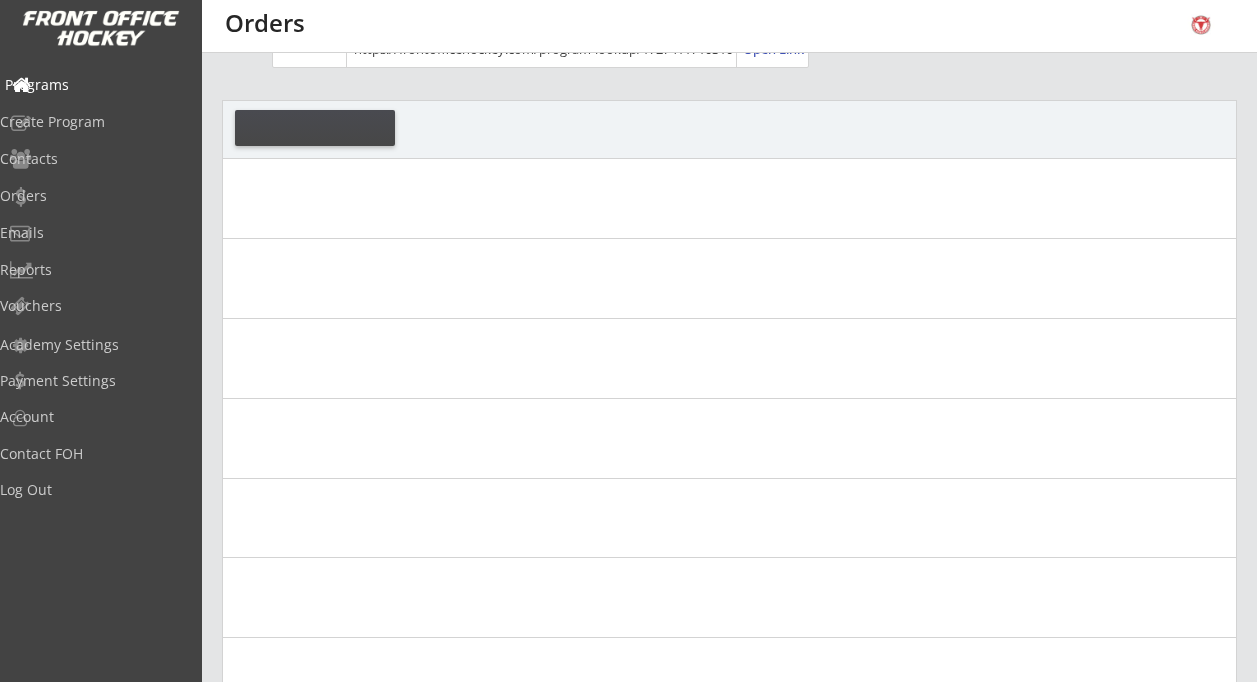 scroll, scrollTop: 0, scrollLeft: 0, axis: both 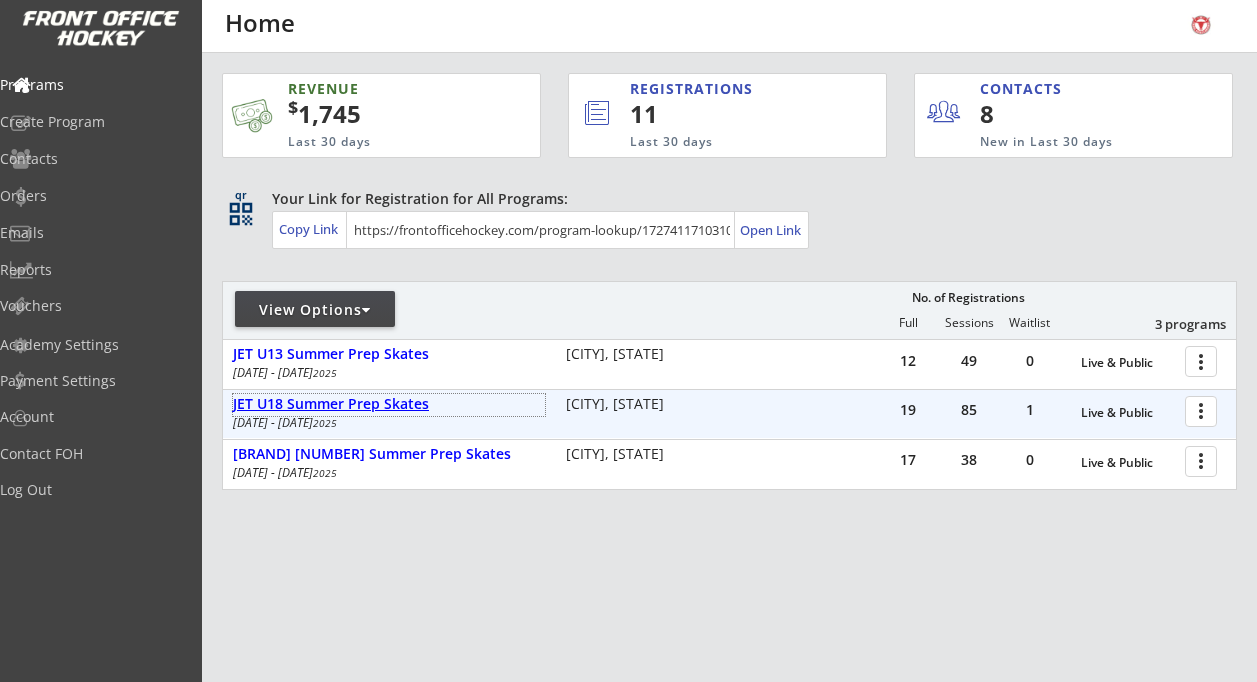 click on "JET U18 Summer Prep Skates" at bounding box center (389, 404) 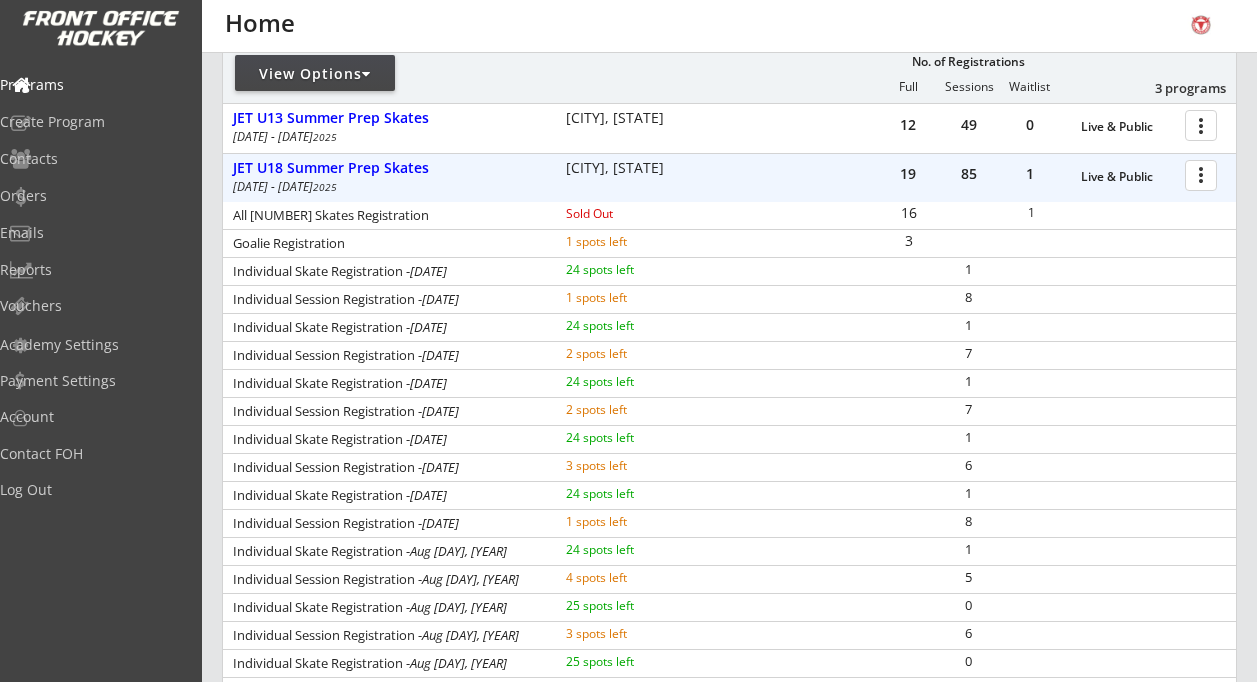 scroll, scrollTop: 241, scrollLeft: 0, axis: vertical 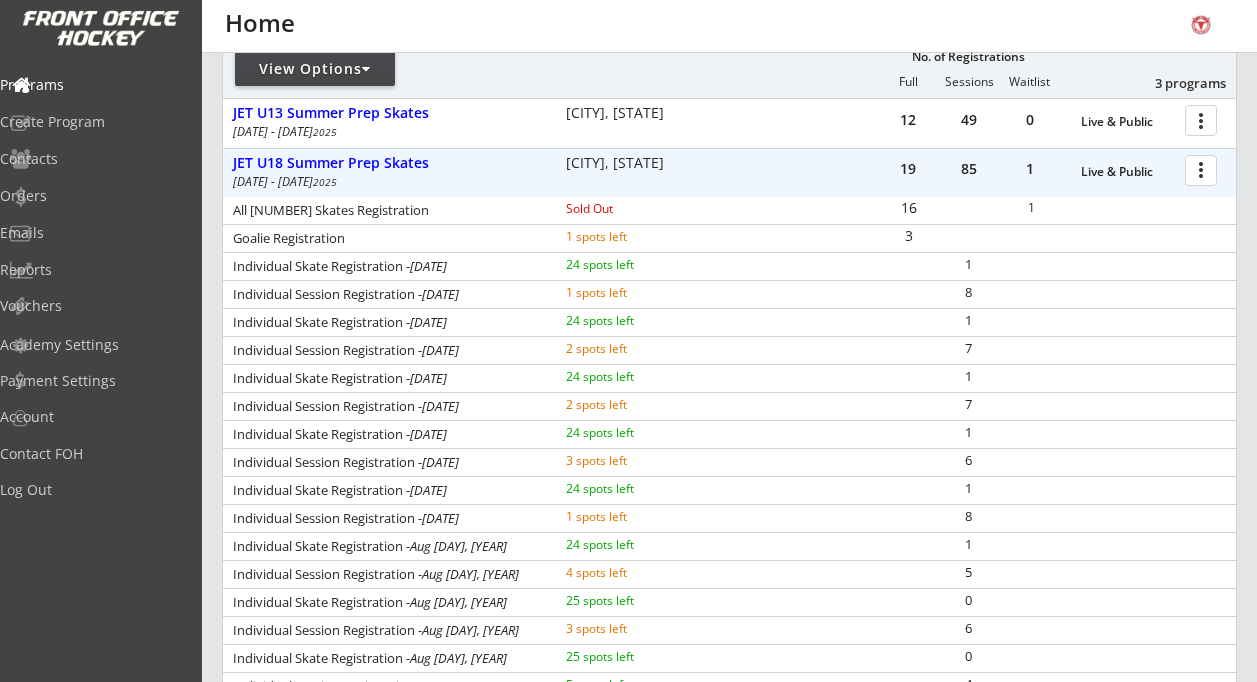 click on "Individual Skate Registration -  Jul 21, 2025" at bounding box center [386, 266] 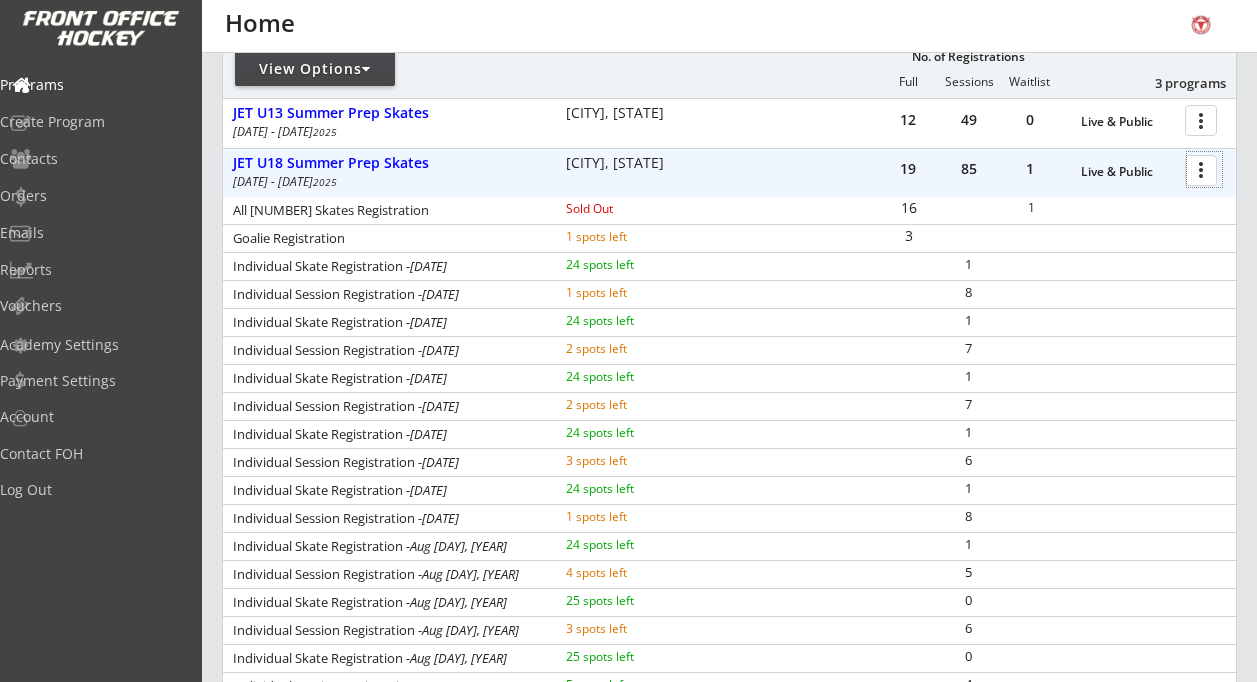 click at bounding box center [1204, 169] 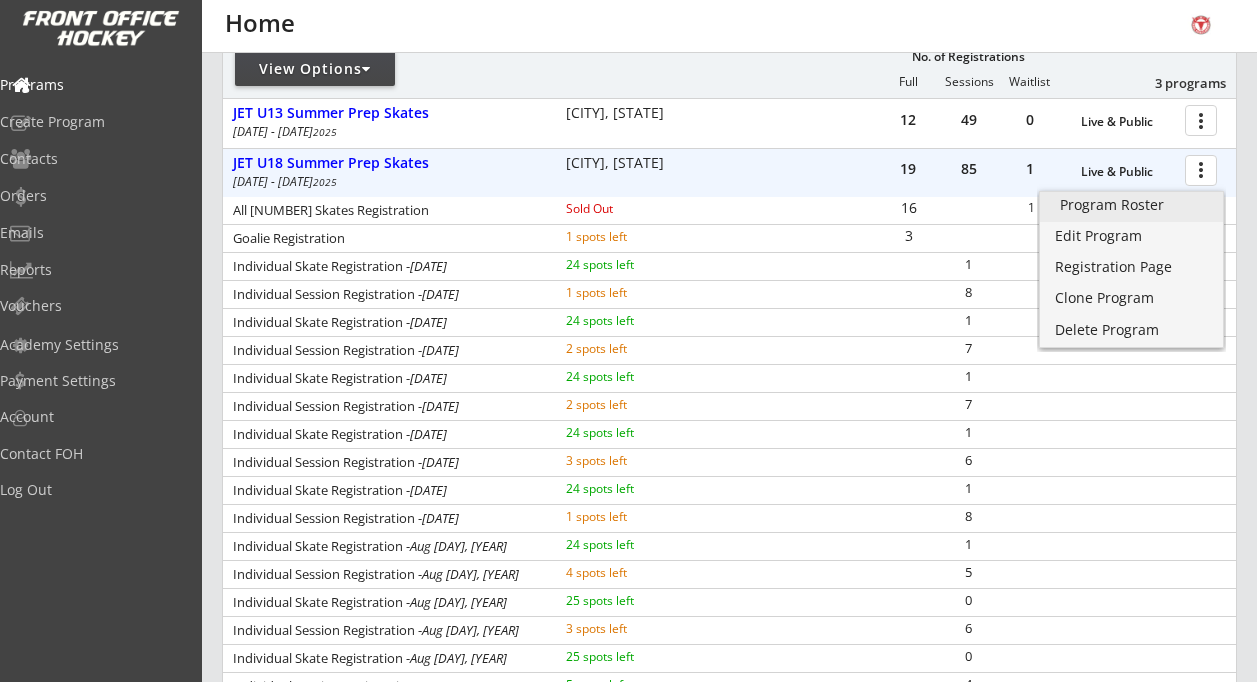 click on "Program Roster" at bounding box center [1131, 205] 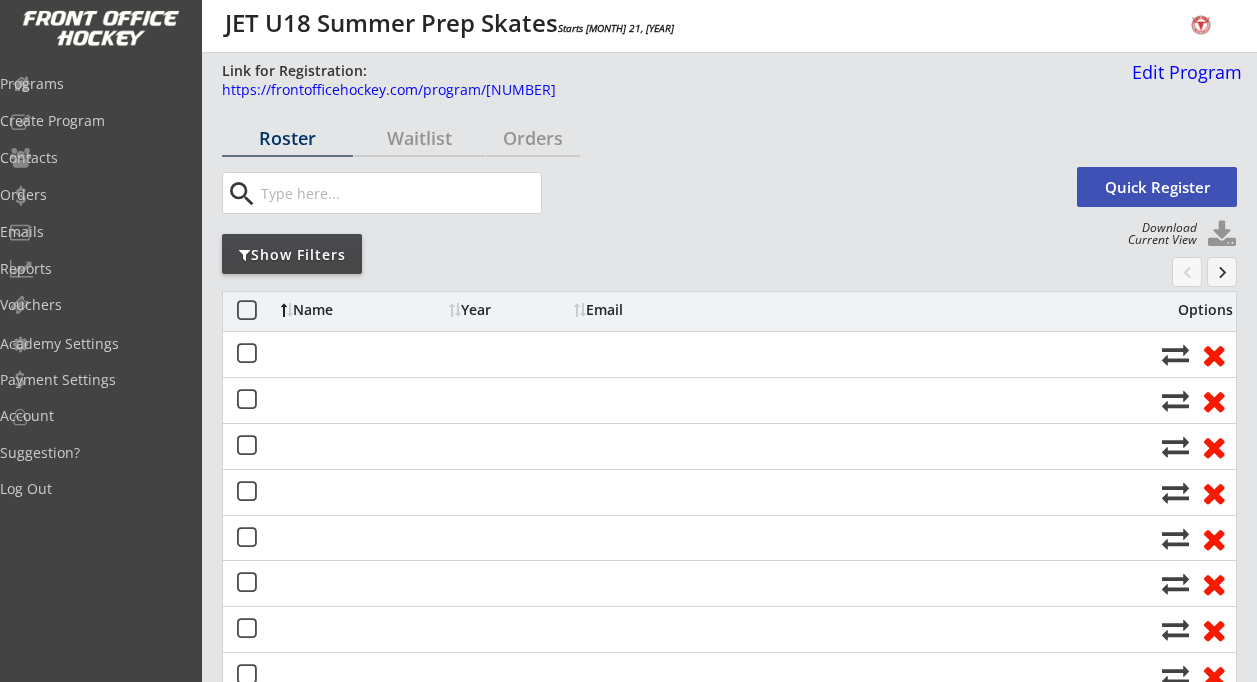 scroll, scrollTop: 0, scrollLeft: 0, axis: both 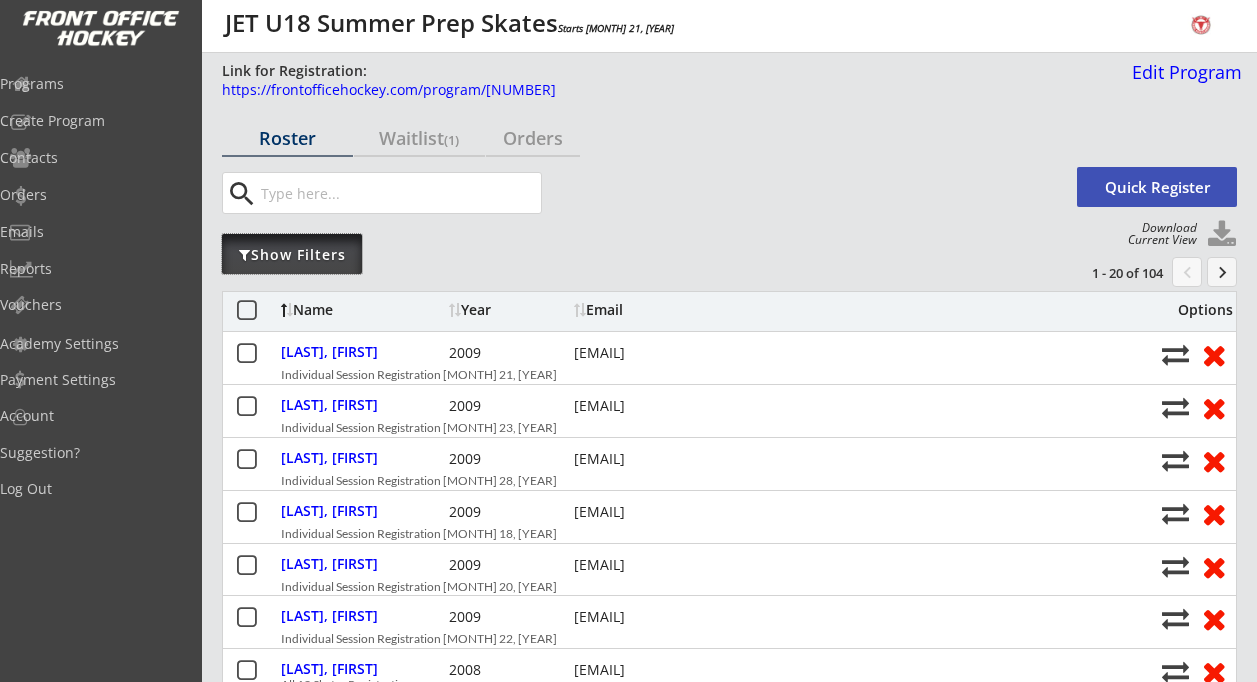 click on "Show Filters" at bounding box center [292, 255] 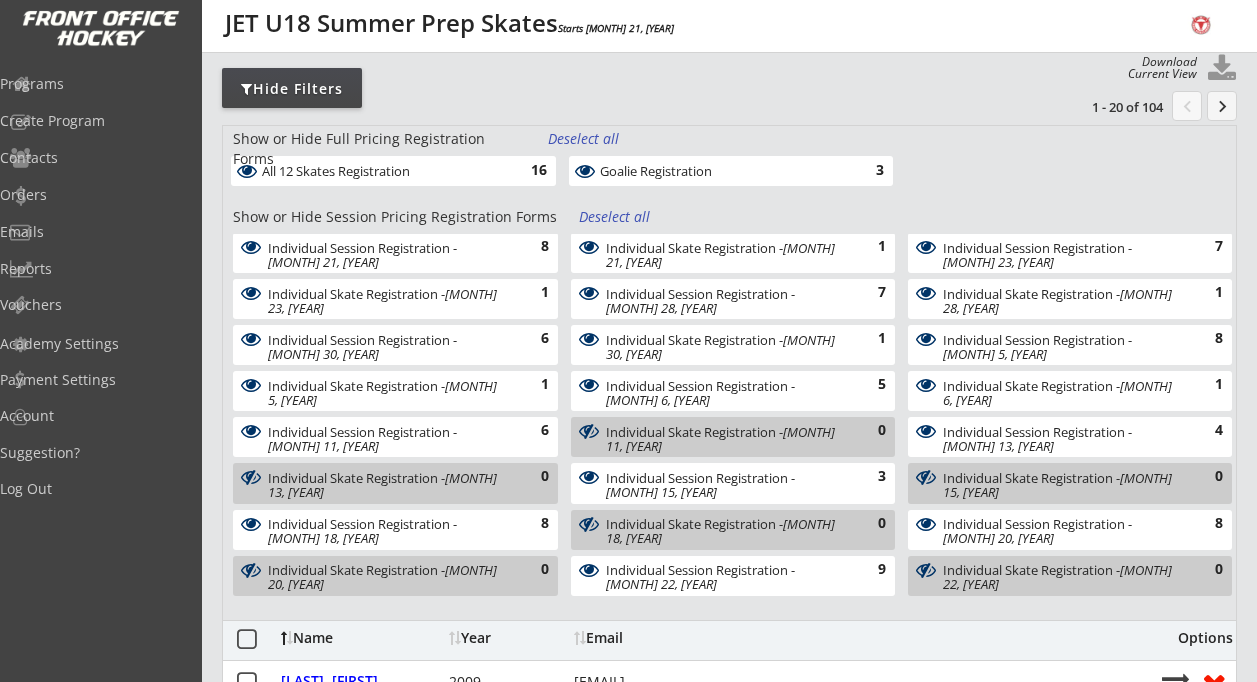 scroll, scrollTop: 165, scrollLeft: 0, axis: vertical 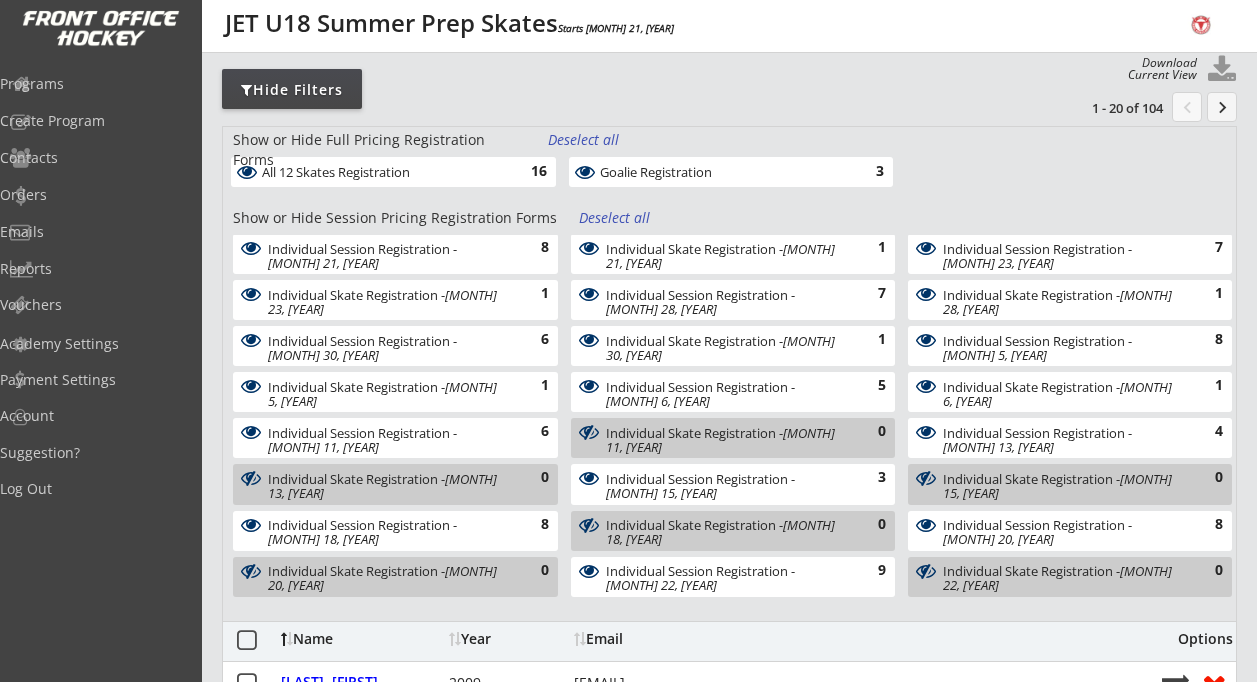 click on "Deselect all" at bounding box center [616, 218] 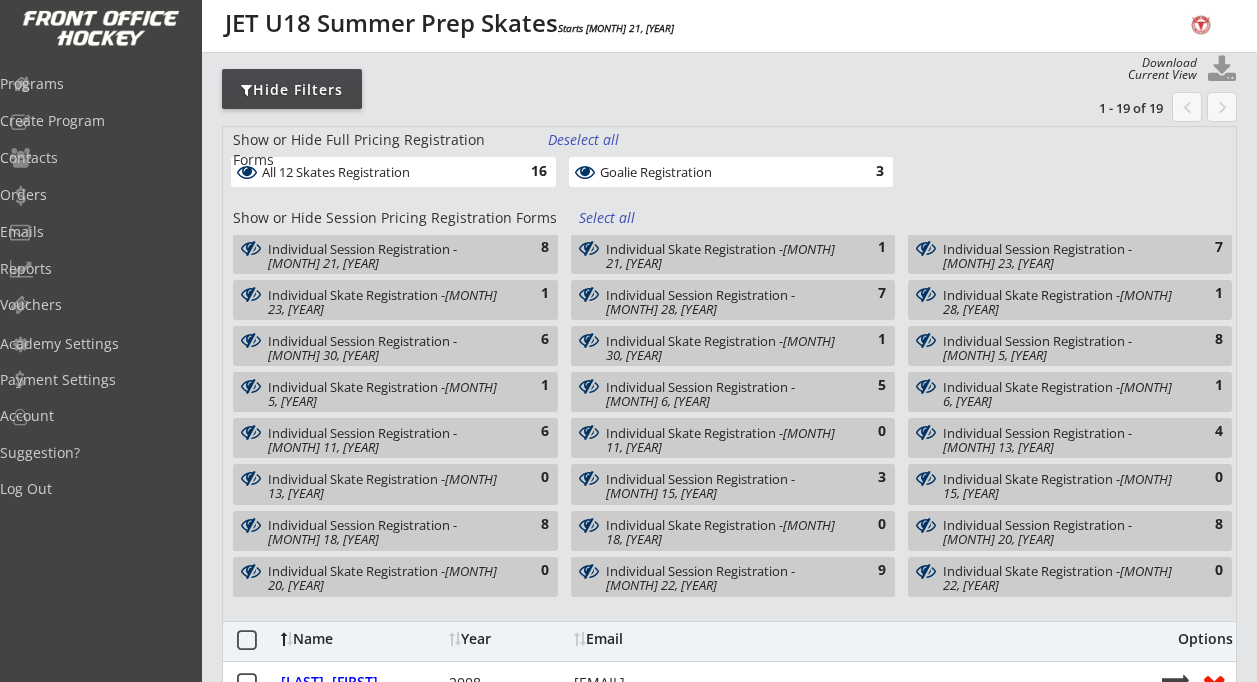 click at bounding box center [251, 248] 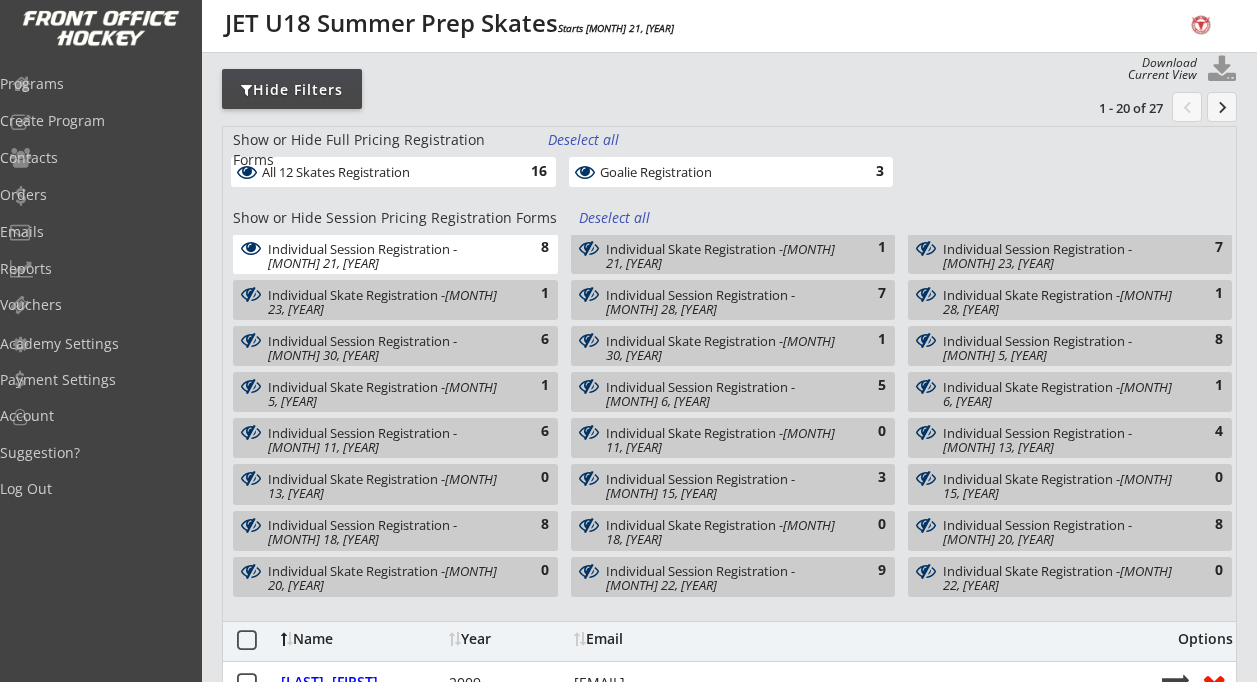 click at bounding box center [589, 248] 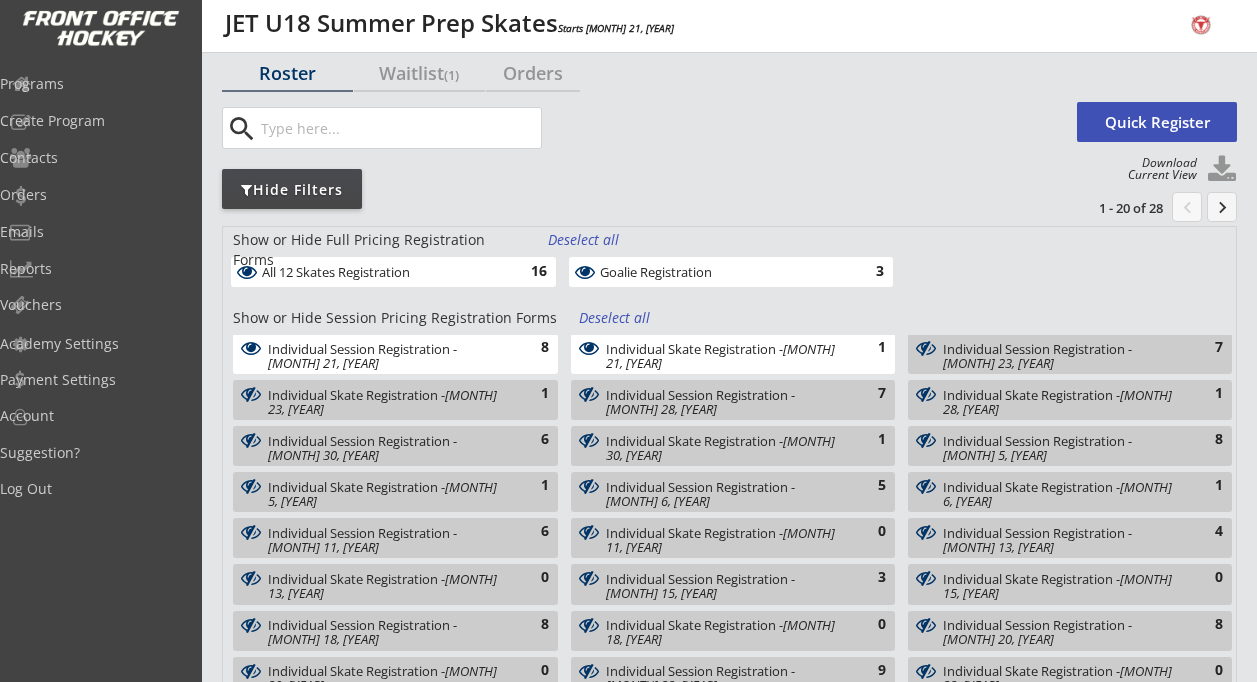 scroll, scrollTop: 64, scrollLeft: 0, axis: vertical 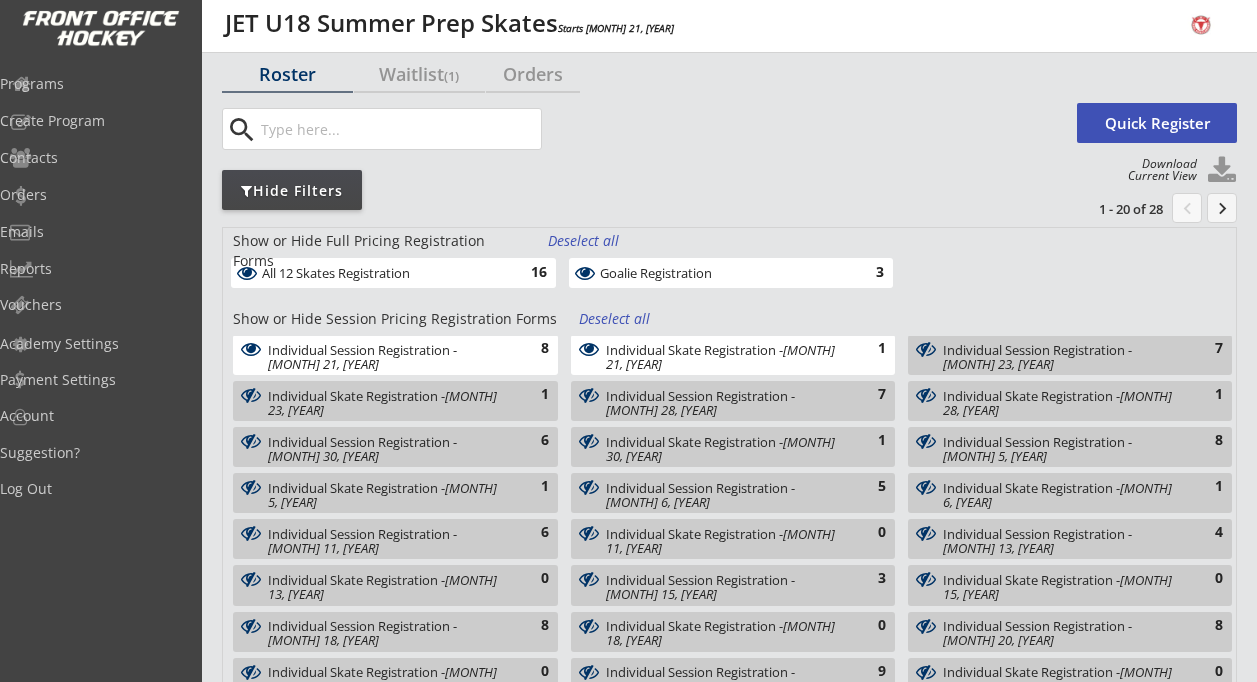 click on "All [NUMBER] Skates Registration" at bounding box center [382, 274] 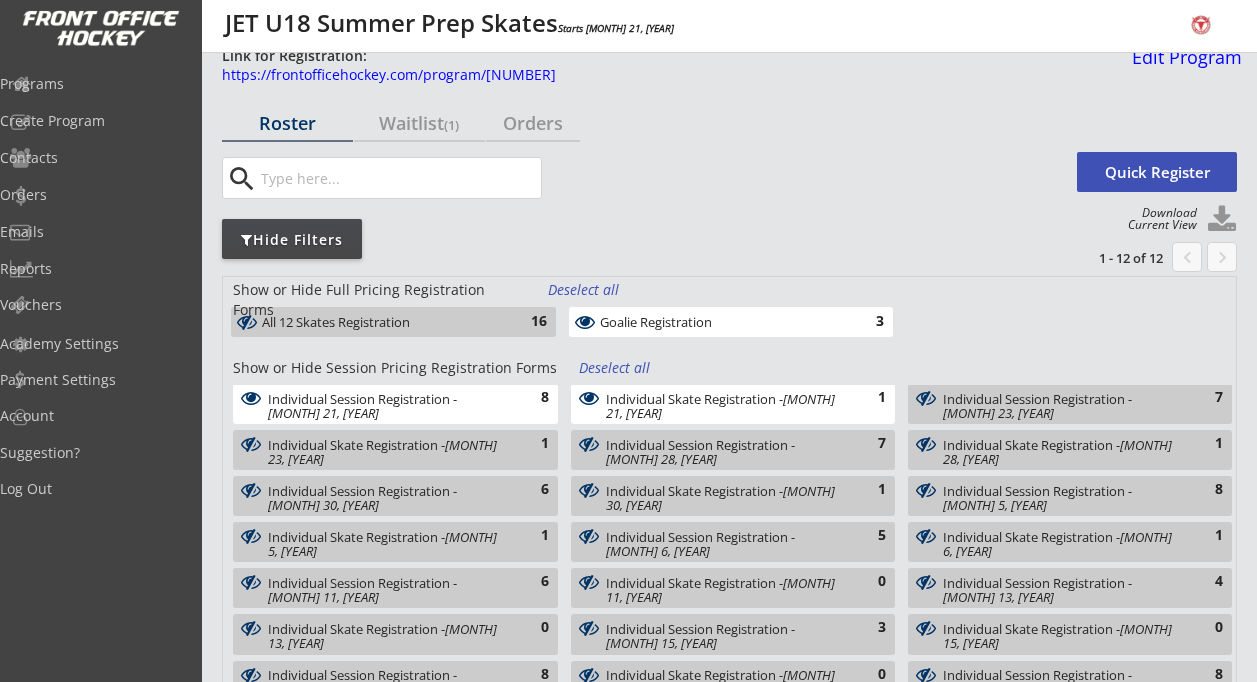 scroll, scrollTop: 0, scrollLeft: 0, axis: both 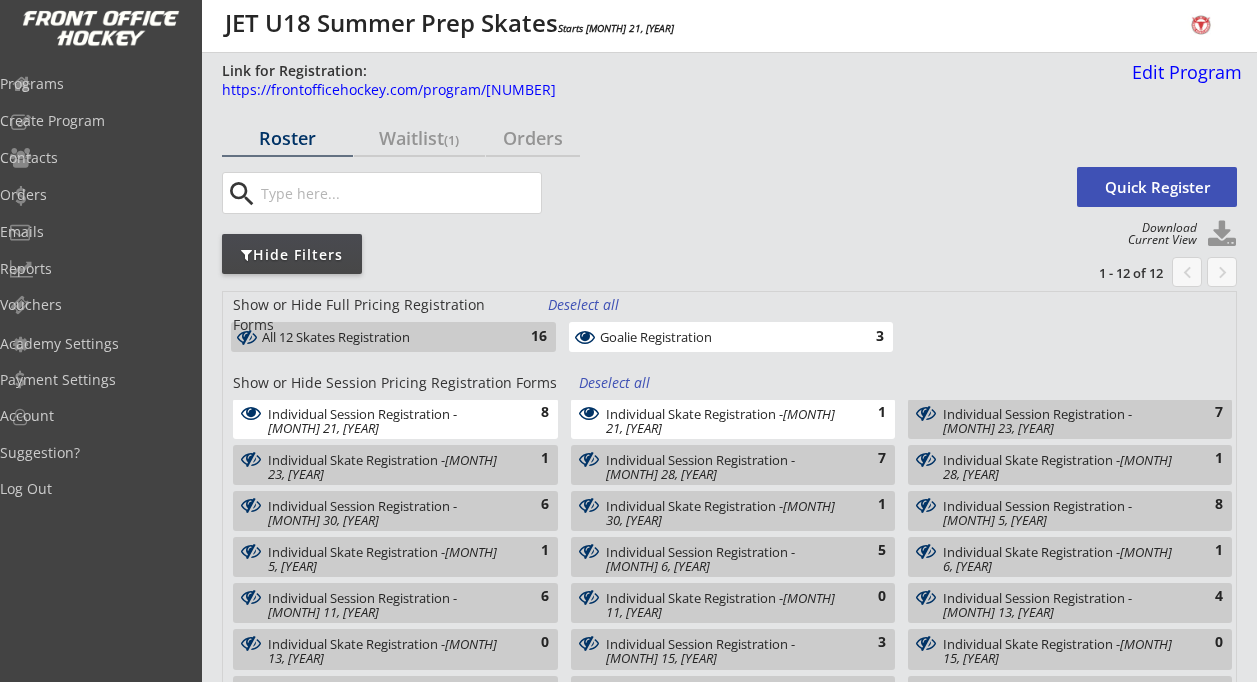 click on "All [NUMBER] Skates Registration" at bounding box center (382, 338) 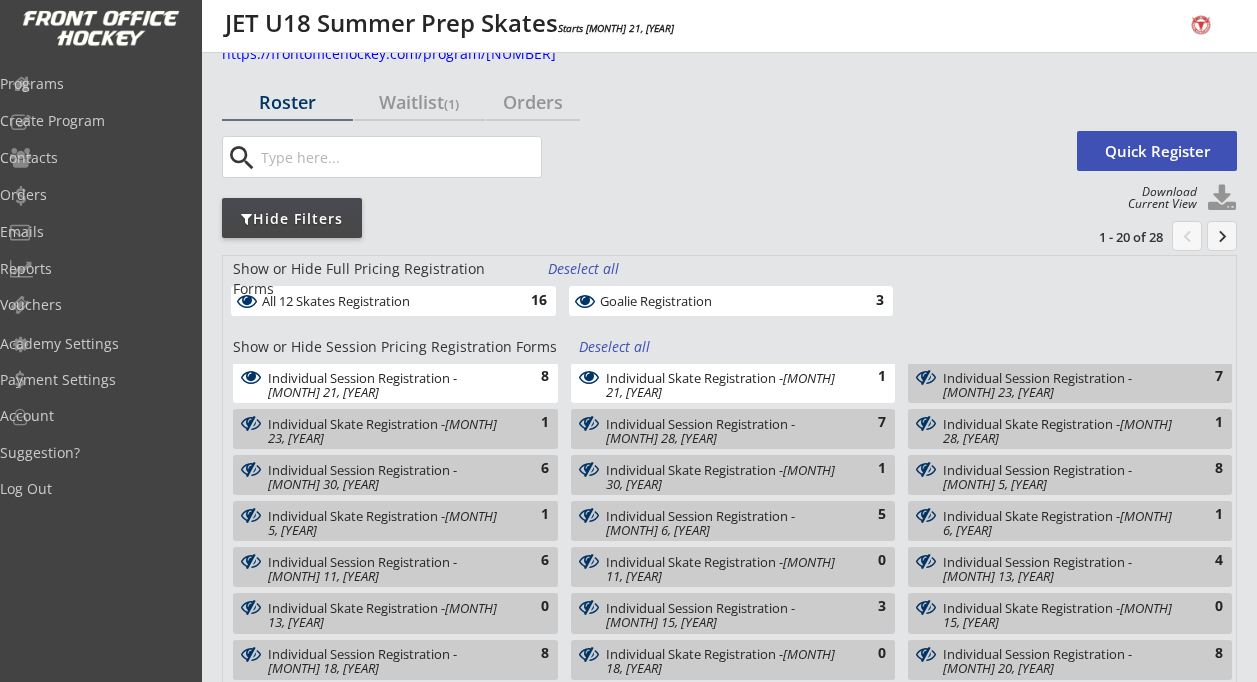 scroll, scrollTop: 35, scrollLeft: 0, axis: vertical 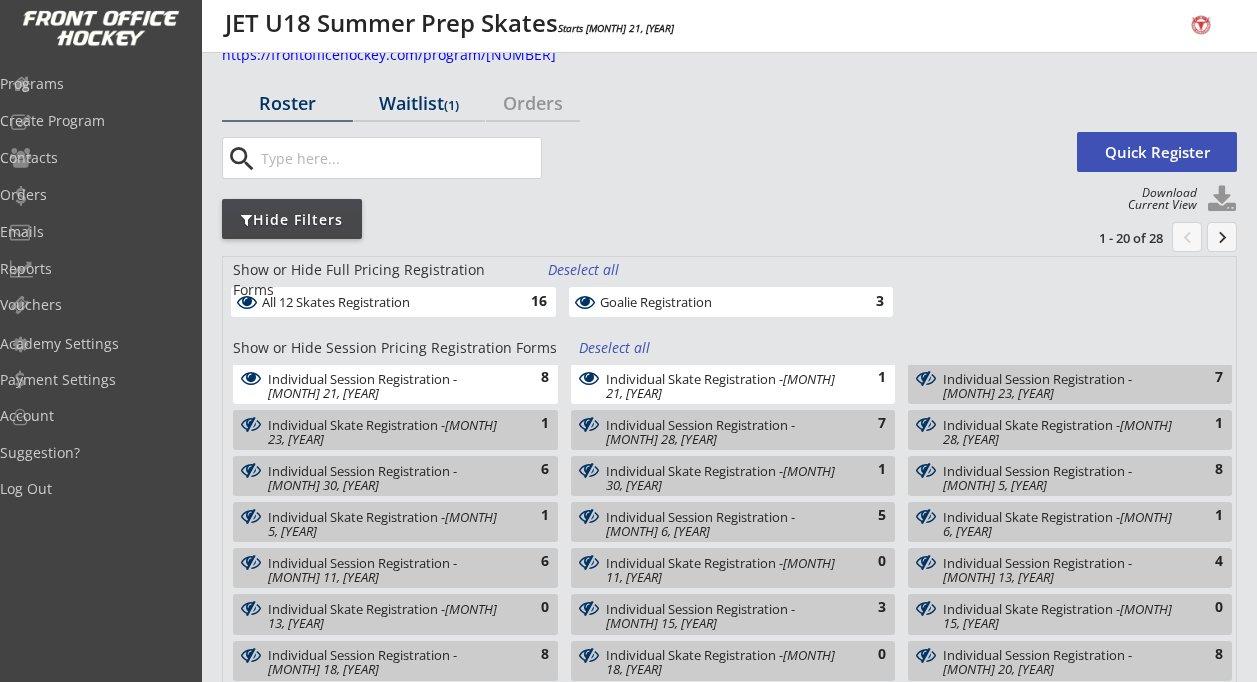 click on "Waitlist   (1)" at bounding box center (287, 103) 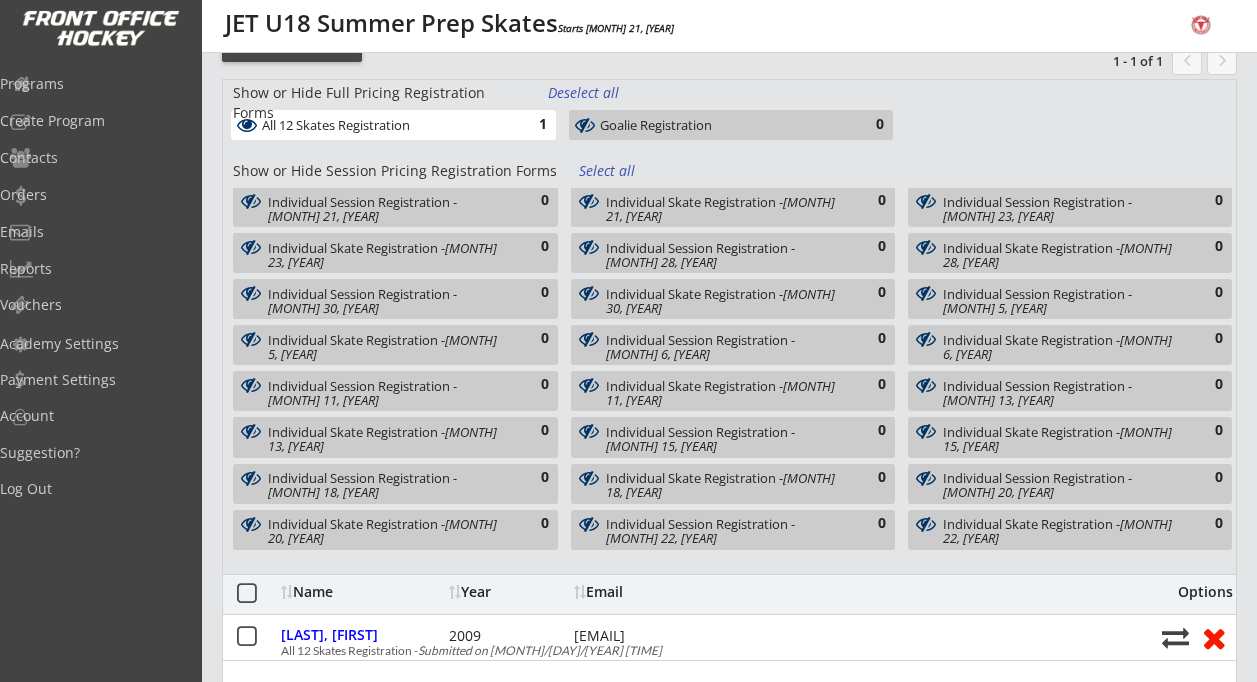 scroll, scrollTop: 210, scrollLeft: 0, axis: vertical 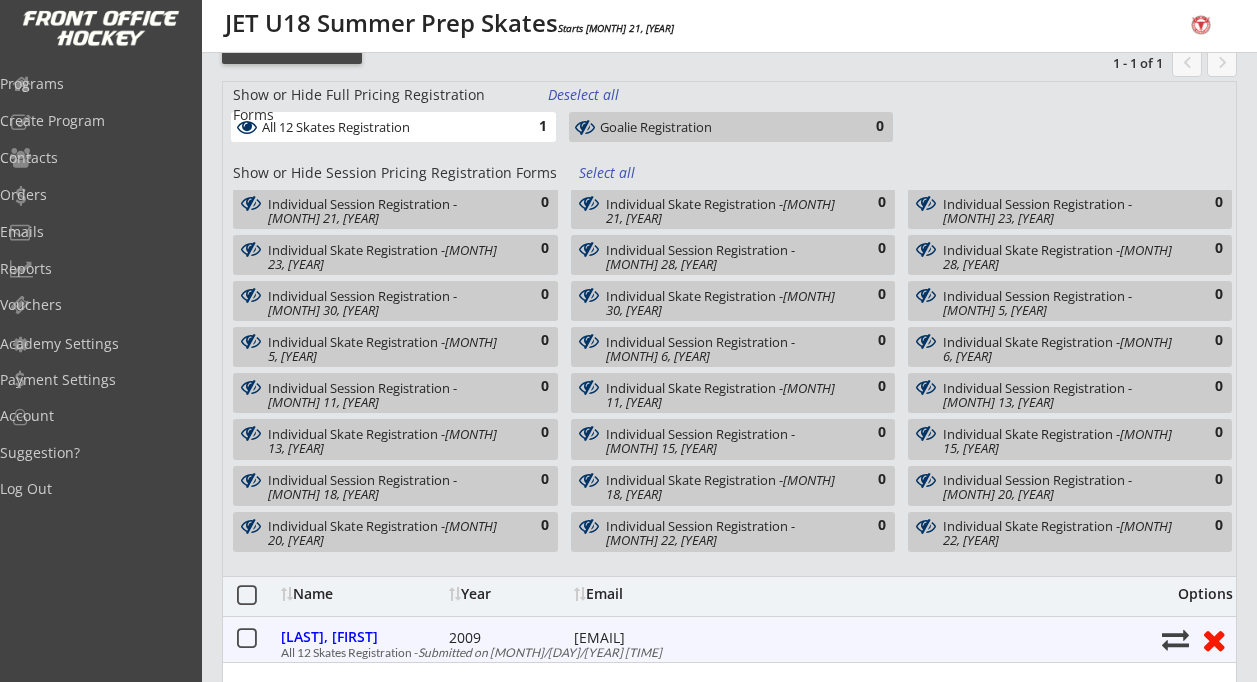 click at bounding box center [1175, 639] 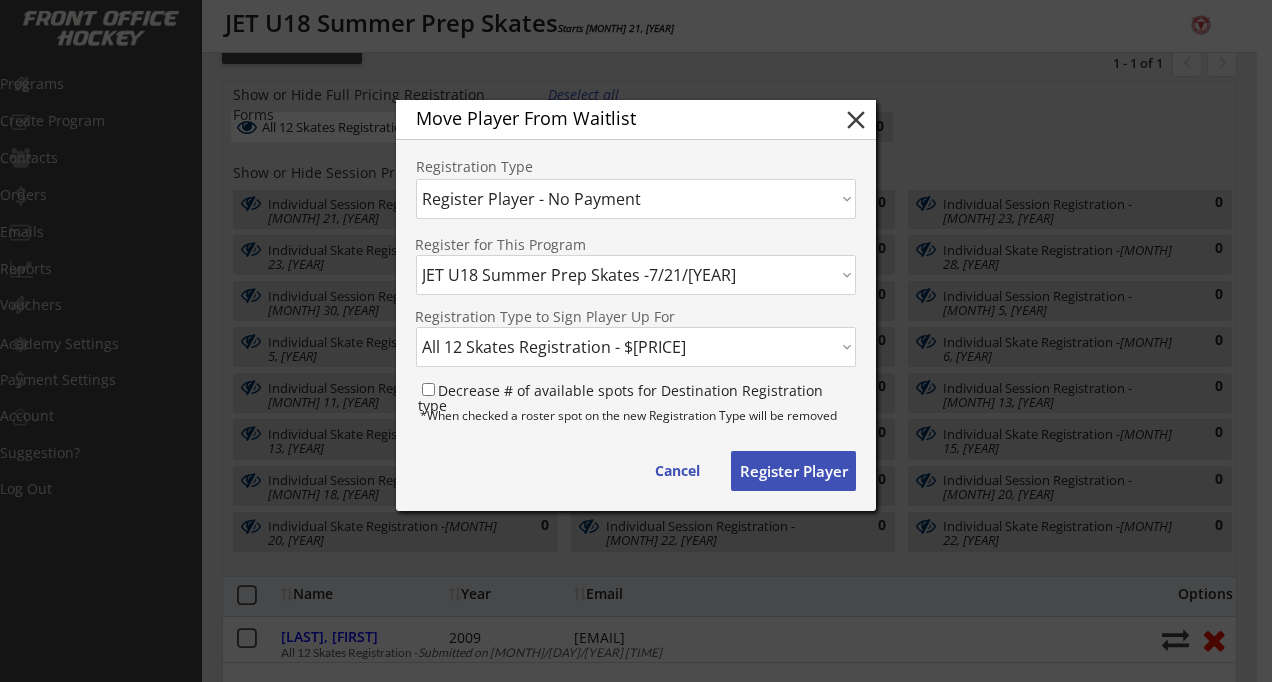 click on "PROGRAM 2025 Central Alberta Longhorns Tryouts -11/08/24 2018 Longhorns -1/02/25 2010 JET Spring Development -3/31/25 2010 Alberta Cup Prep Weekend -4/19/25 Contact Confidence Clinic -3/29/25 JET U13 Summer Prep Skates -7/21/25 JET U18 Summer Prep Skates -7/21/25 JET U15 Summer Prep Skates -7/28/25" at bounding box center [636, 275] 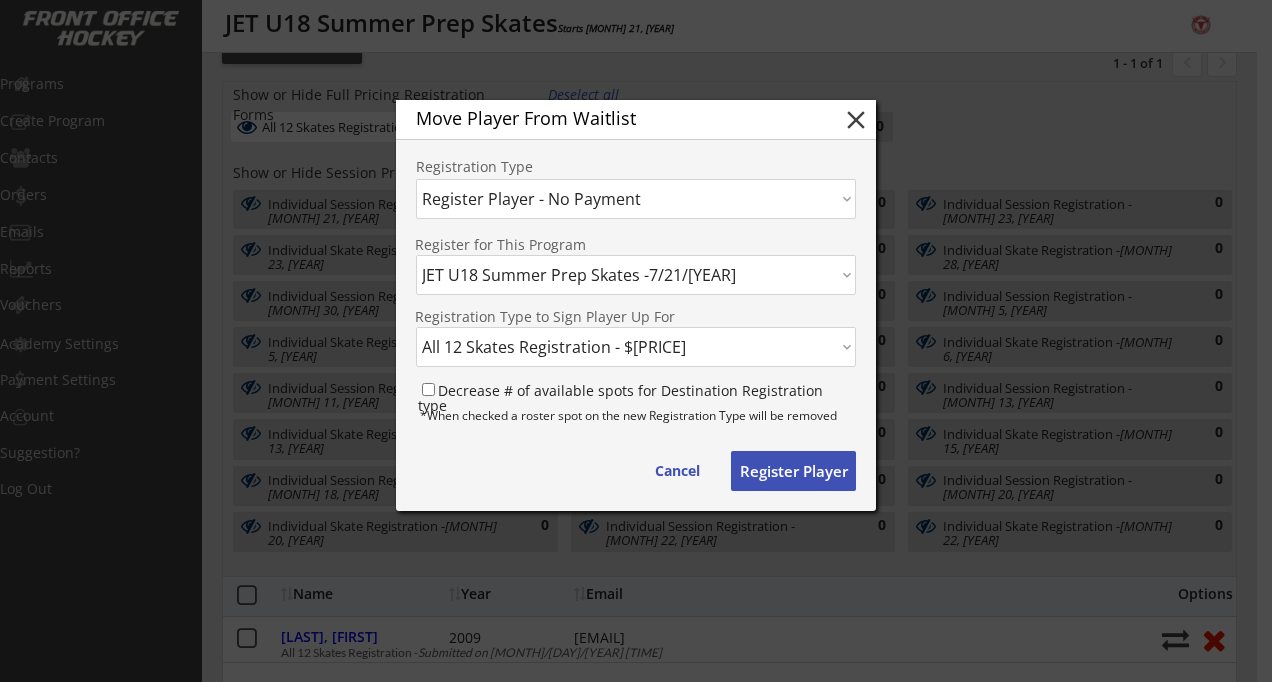 click at bounding box center (636, 341) 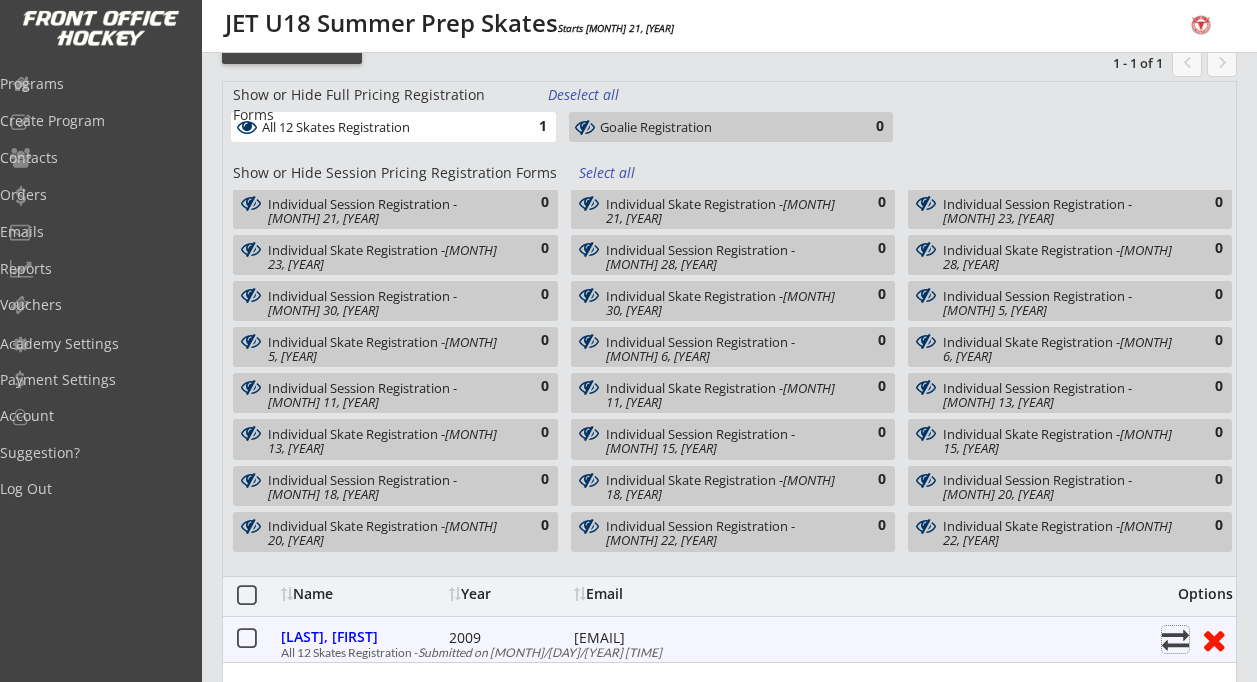 click at bounding box center [1175, 639] 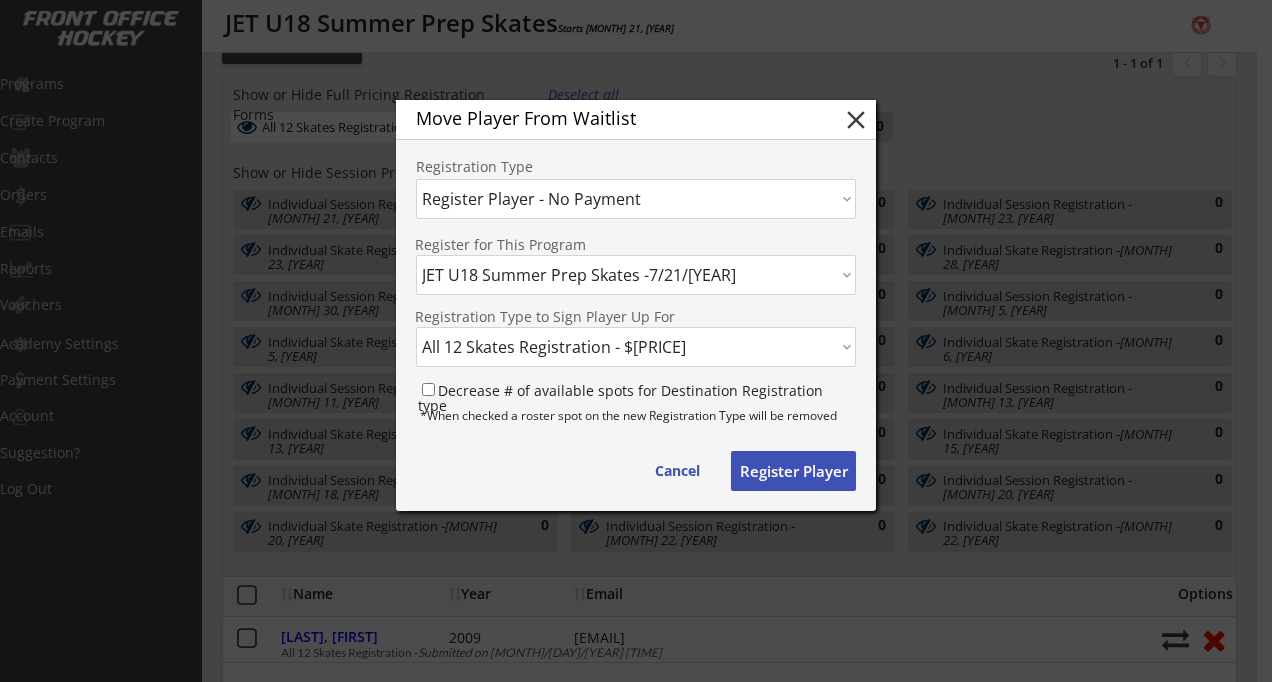 click on "Register Player" at bounding box center [677, 471] 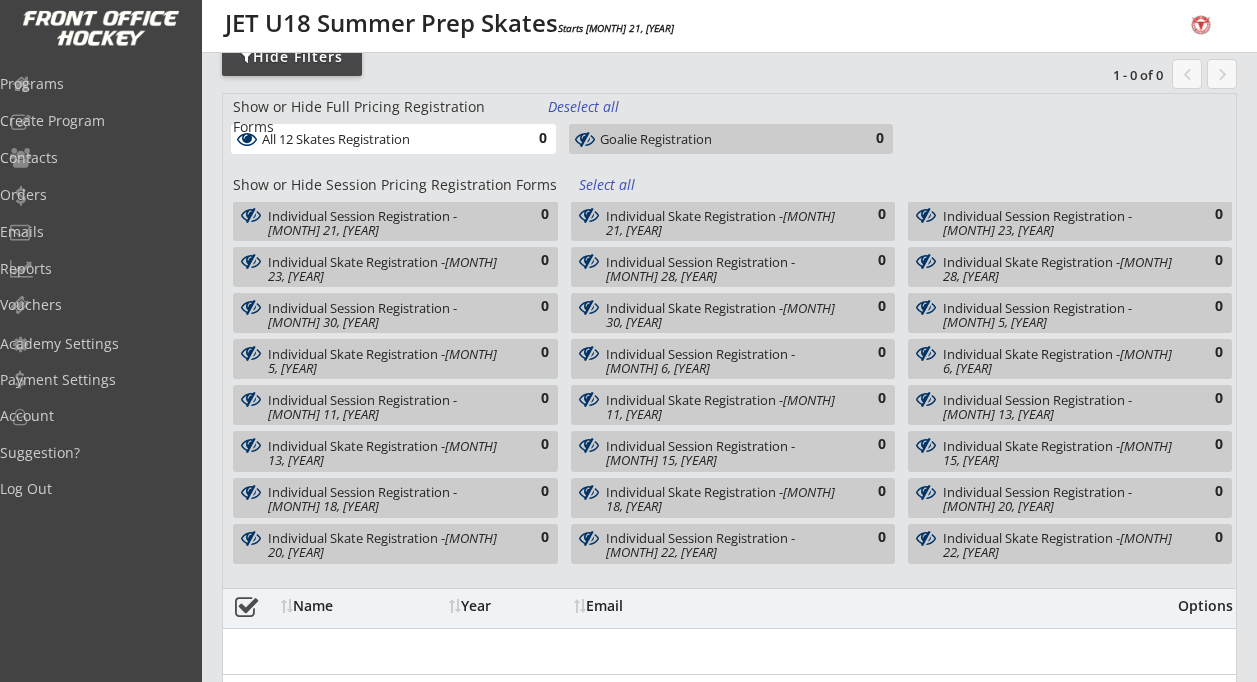 scroll, scrollTop: 195, scrollLeft: 0, axis: vertical 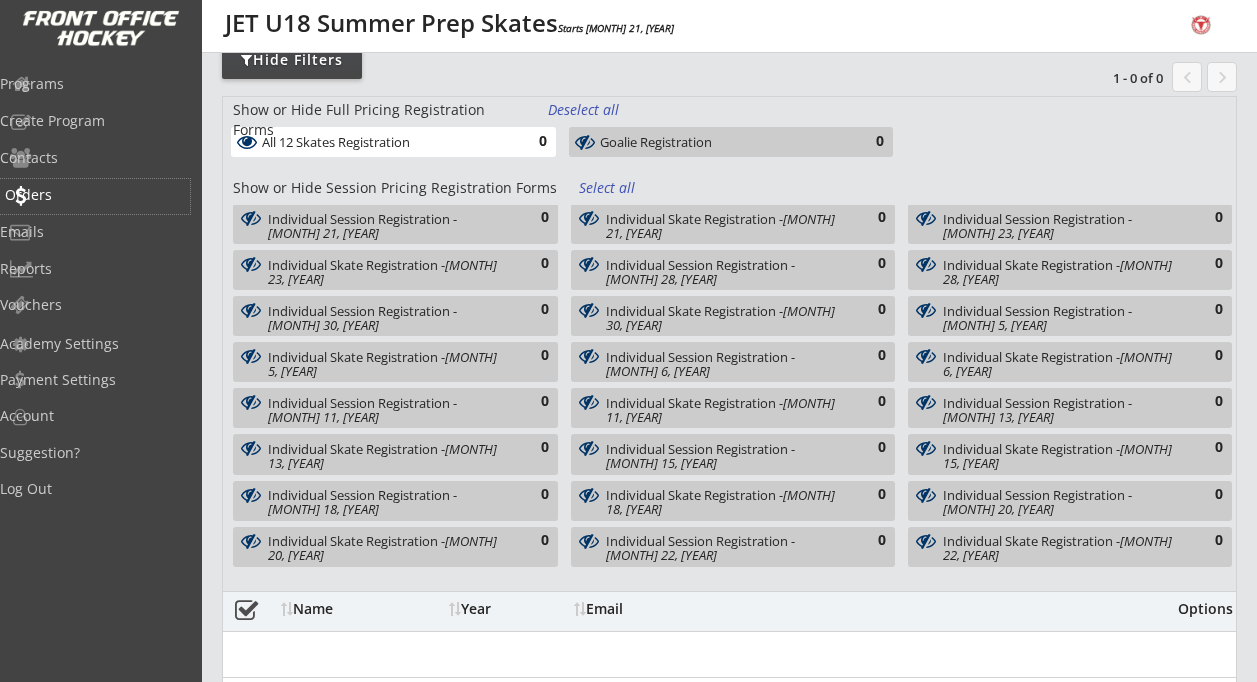 click on "Orders" at bounding box center (95, 195) 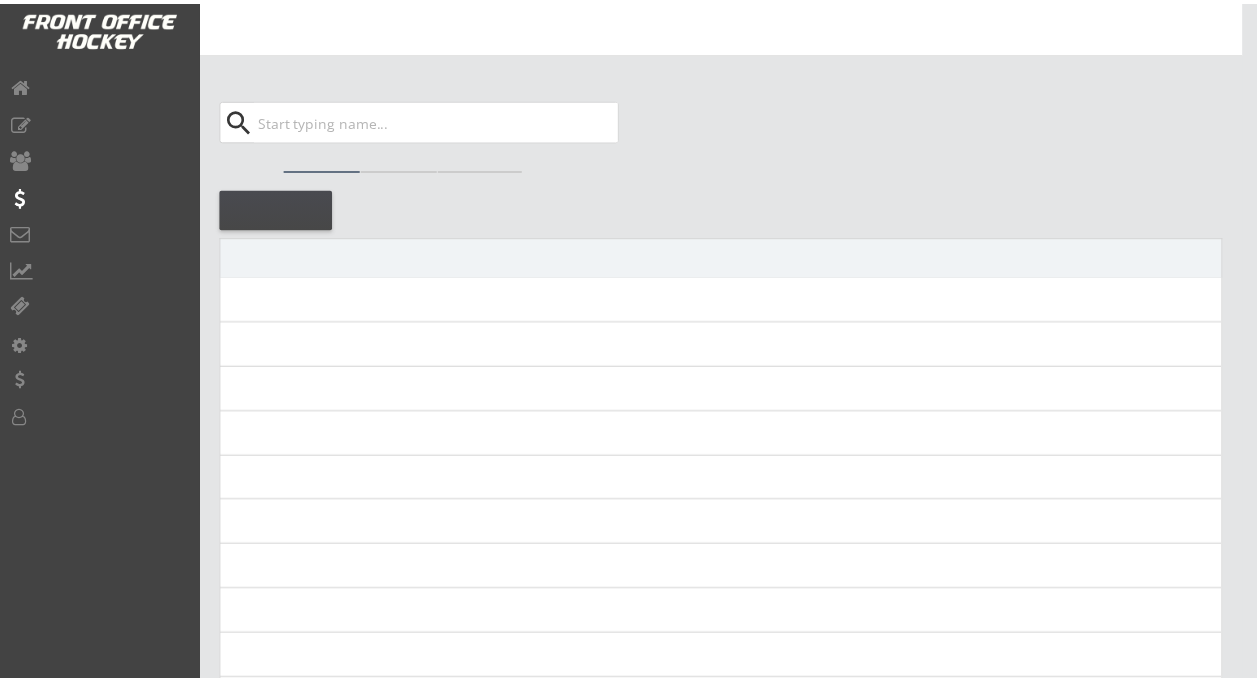 scroll, scrollTop: 0, scrollLeft: 0, axis: both 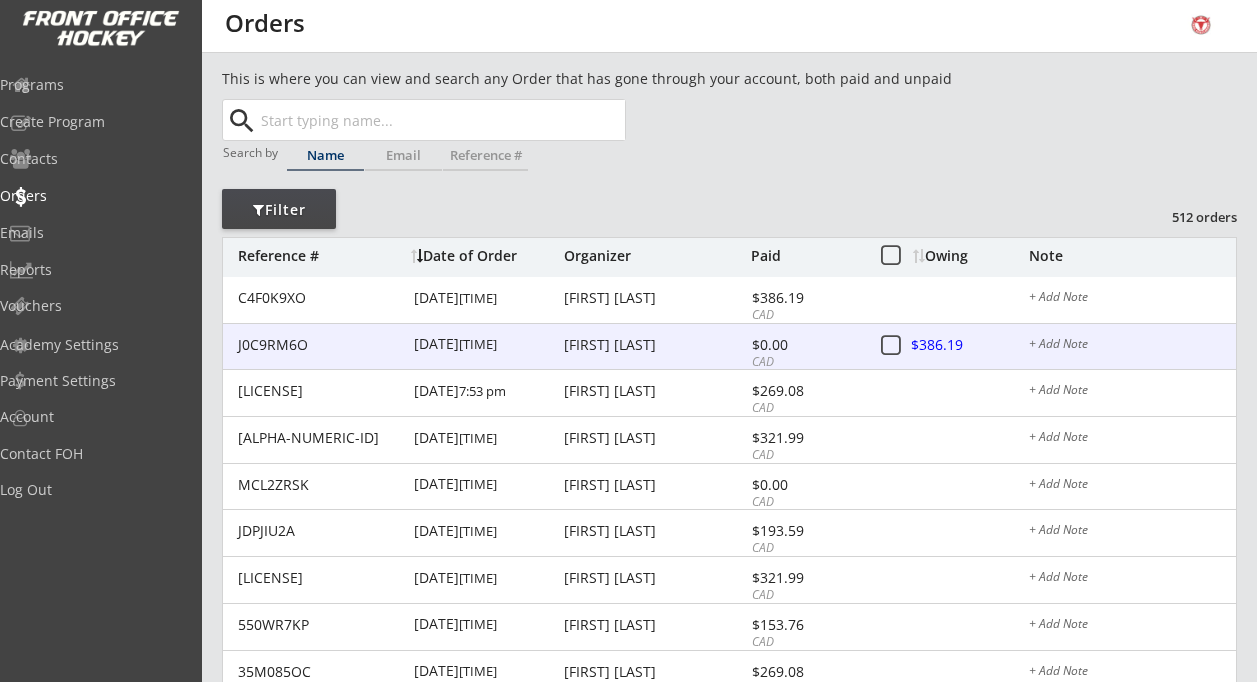 click at bounding box center [890, 346] 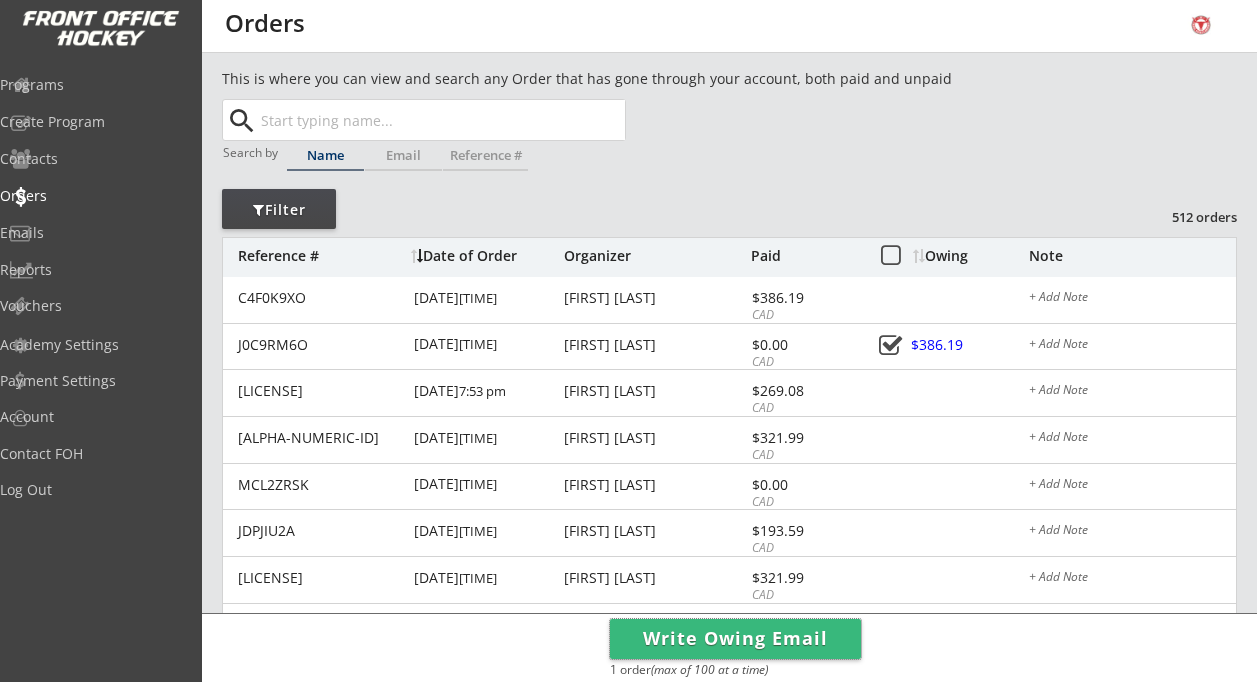 click on "Write Owing Email" at bounding box center [735, 639] 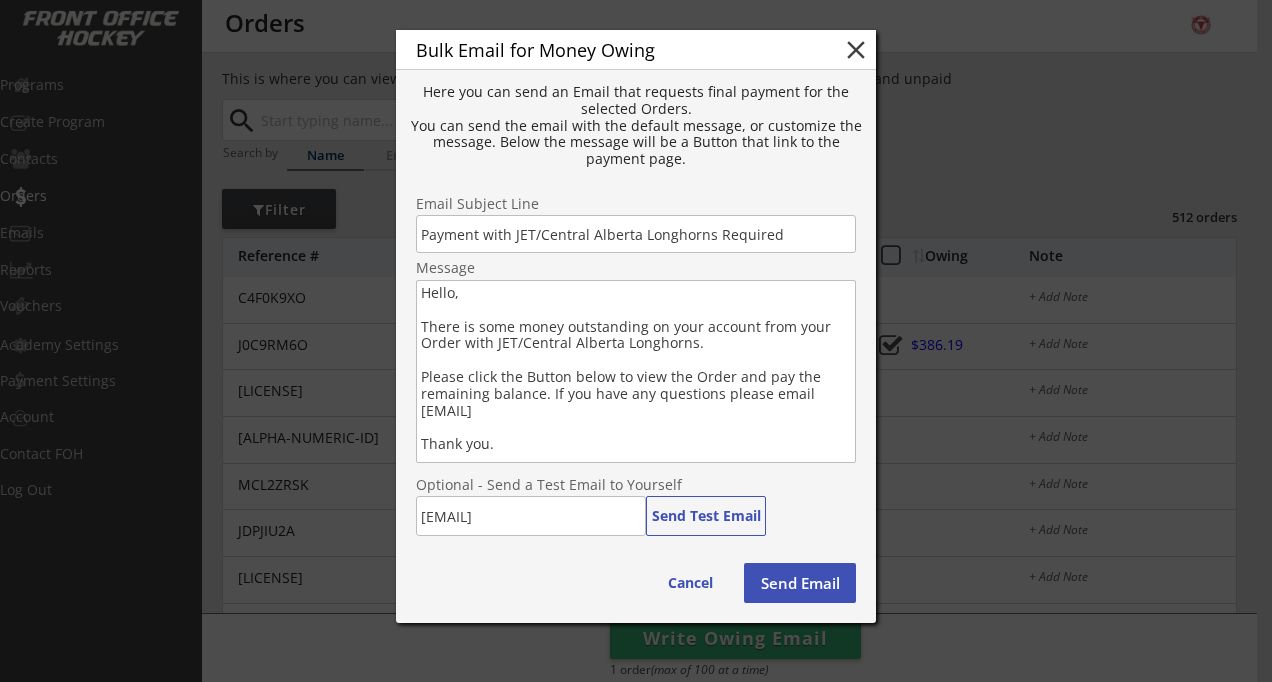 drag, startPoint x: 725, startPoint y: 348, endPoint x: 419, endPoint y: 301, distance: 309.58844 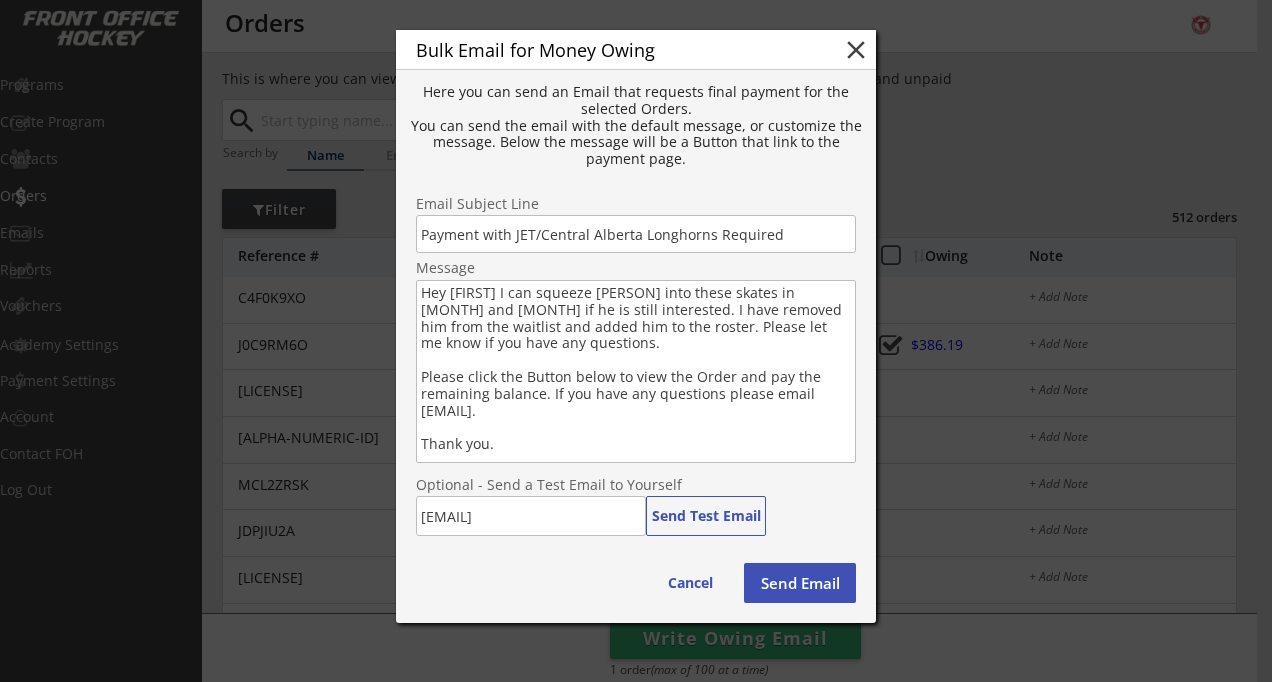 type on "Hey [FIRST] I can squeeze [PERSON] into these skates in [MONTH] and [MONTH] if he is still interested. I have removed him from the waitlist and added him to the roster. Please let me know if you have any questions.
Please click the Button below to view the Order and pay the remaining balance. If you have any questions please email [EMAIL].
Thank you." 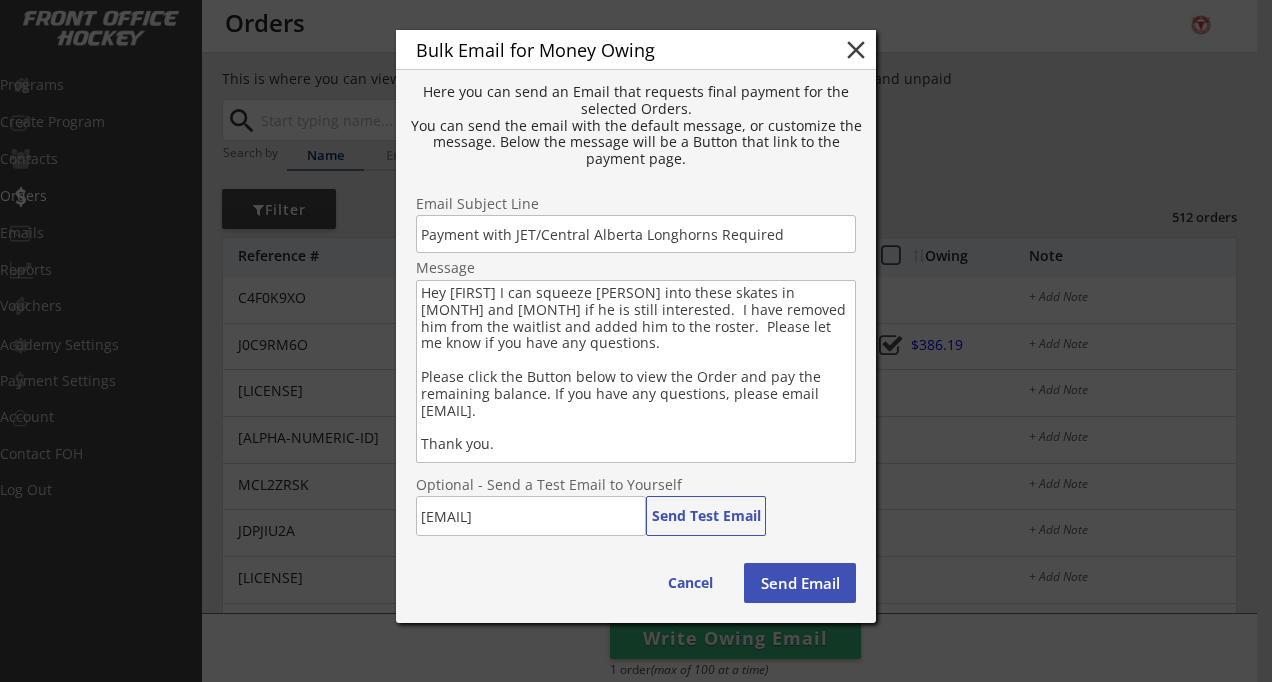 click on "Send Email" at bounding box center (706, 516) 